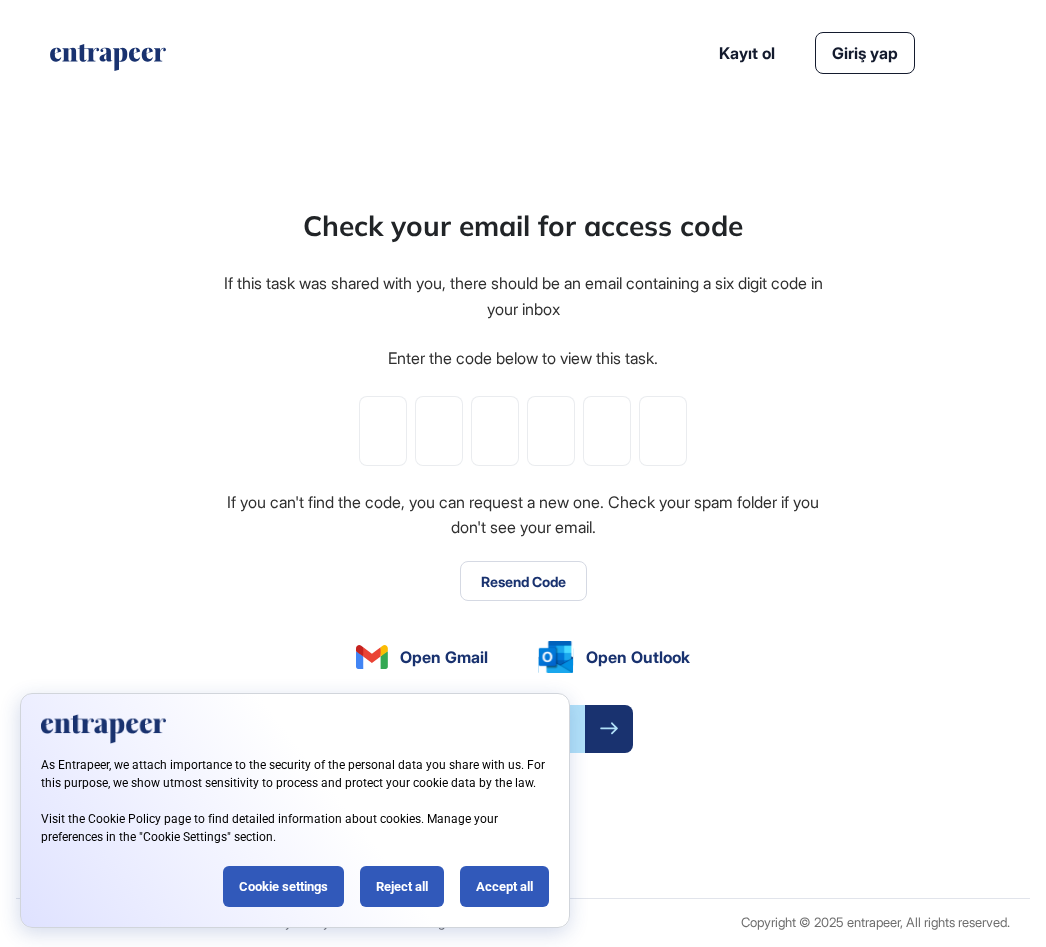 scroll, scrollTop: 0, scrollLeft: 0, axis: both 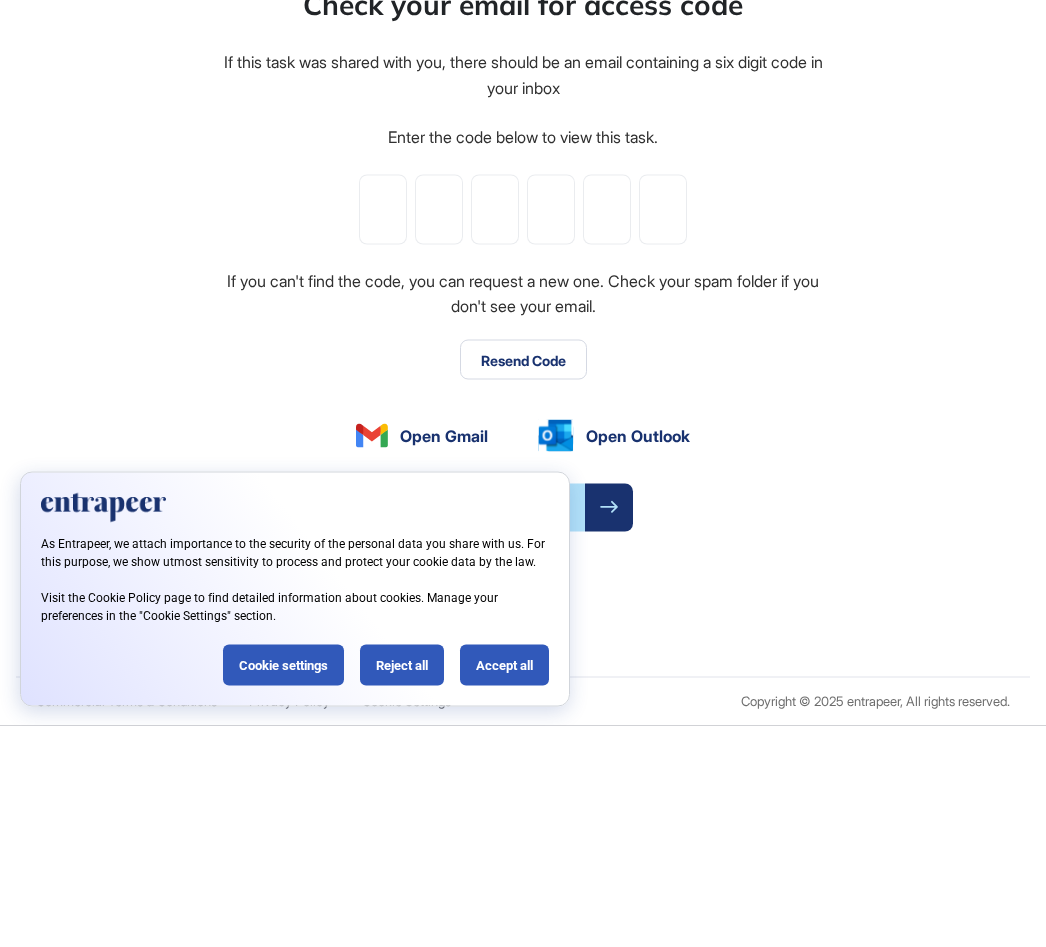 type on "*" 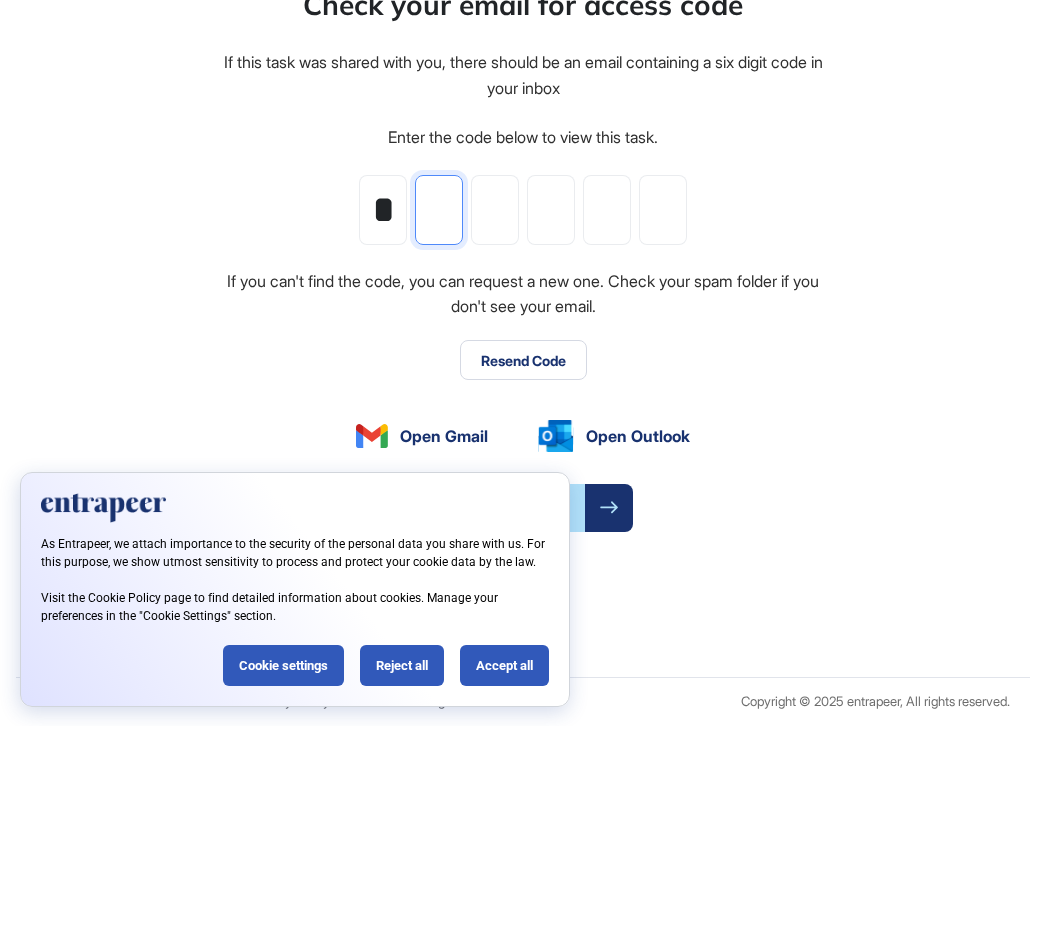 type on "*" 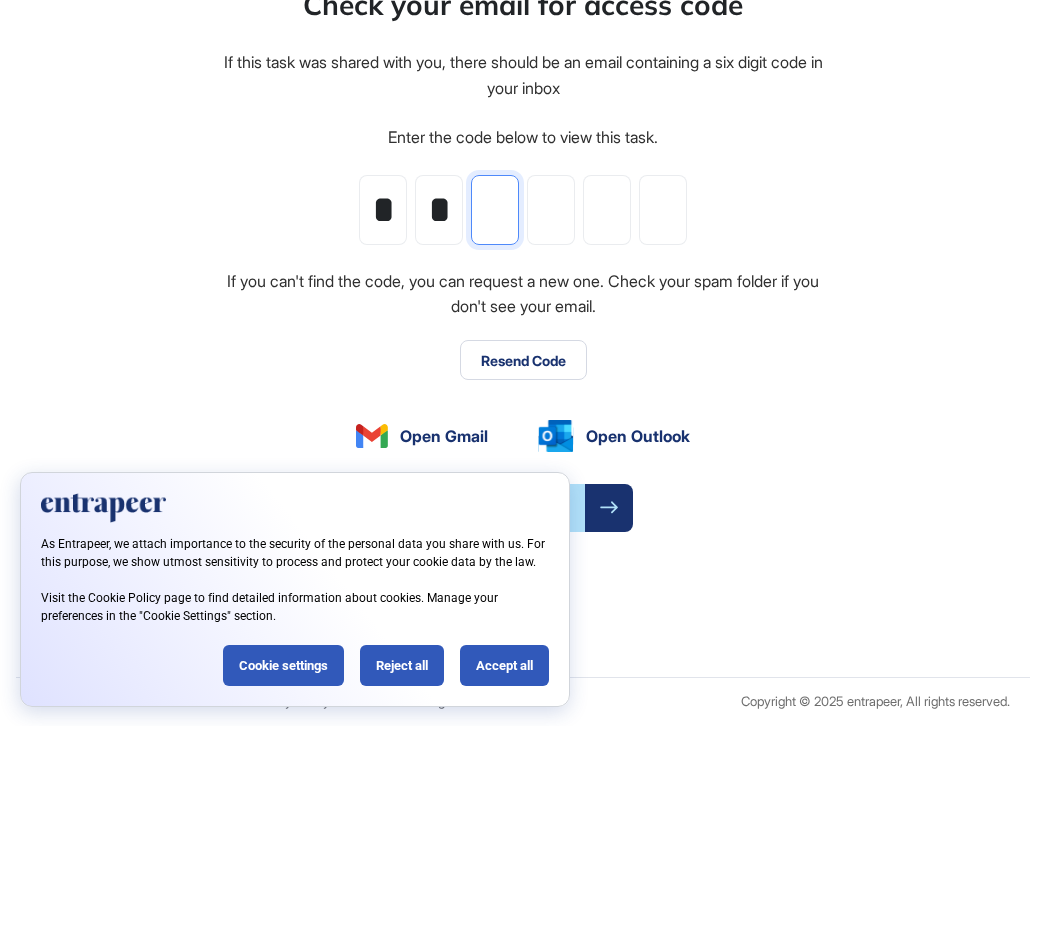 type on "*" 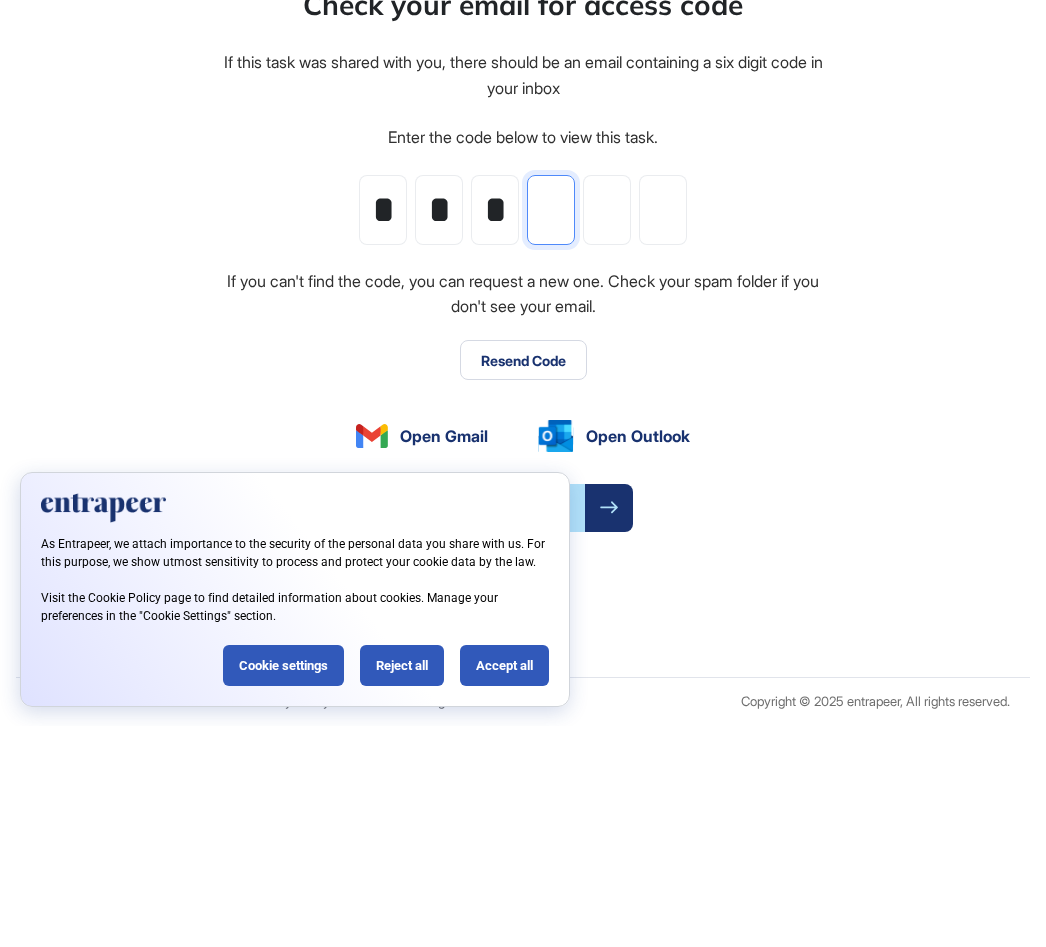 type on "*" 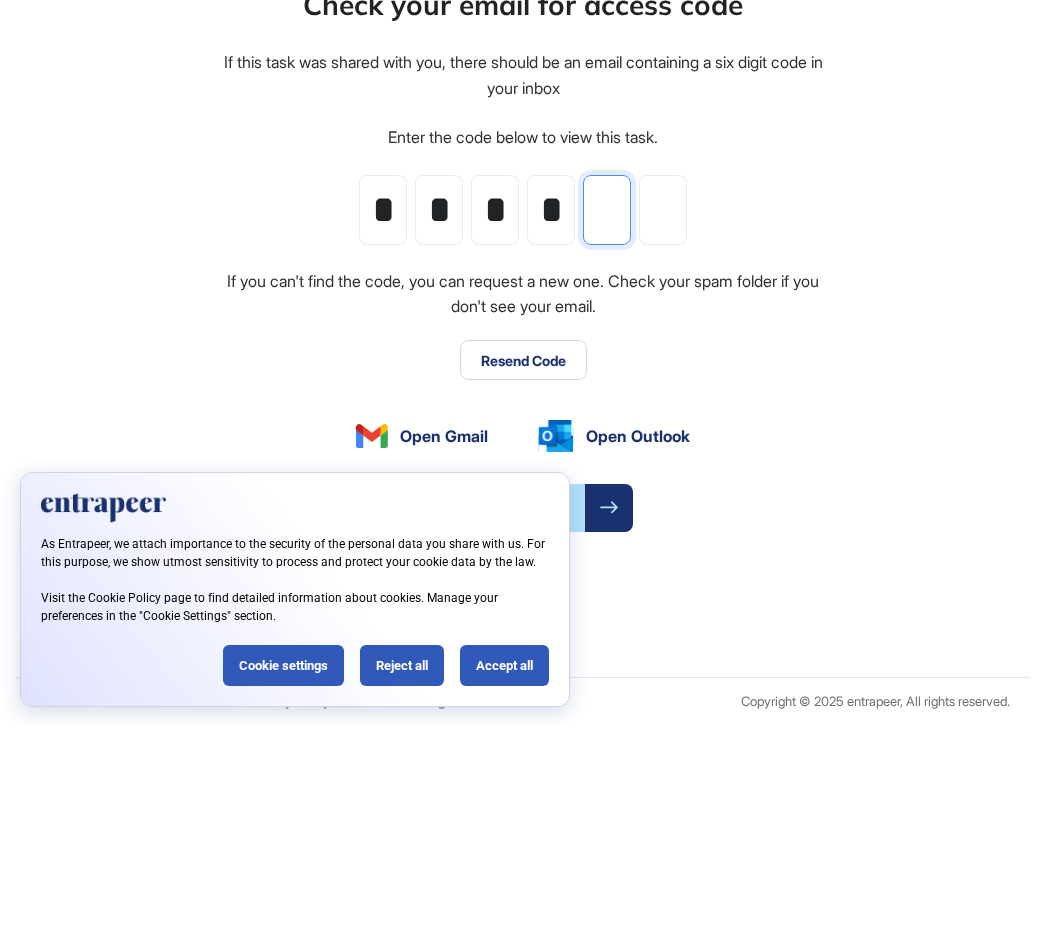 type on "*" 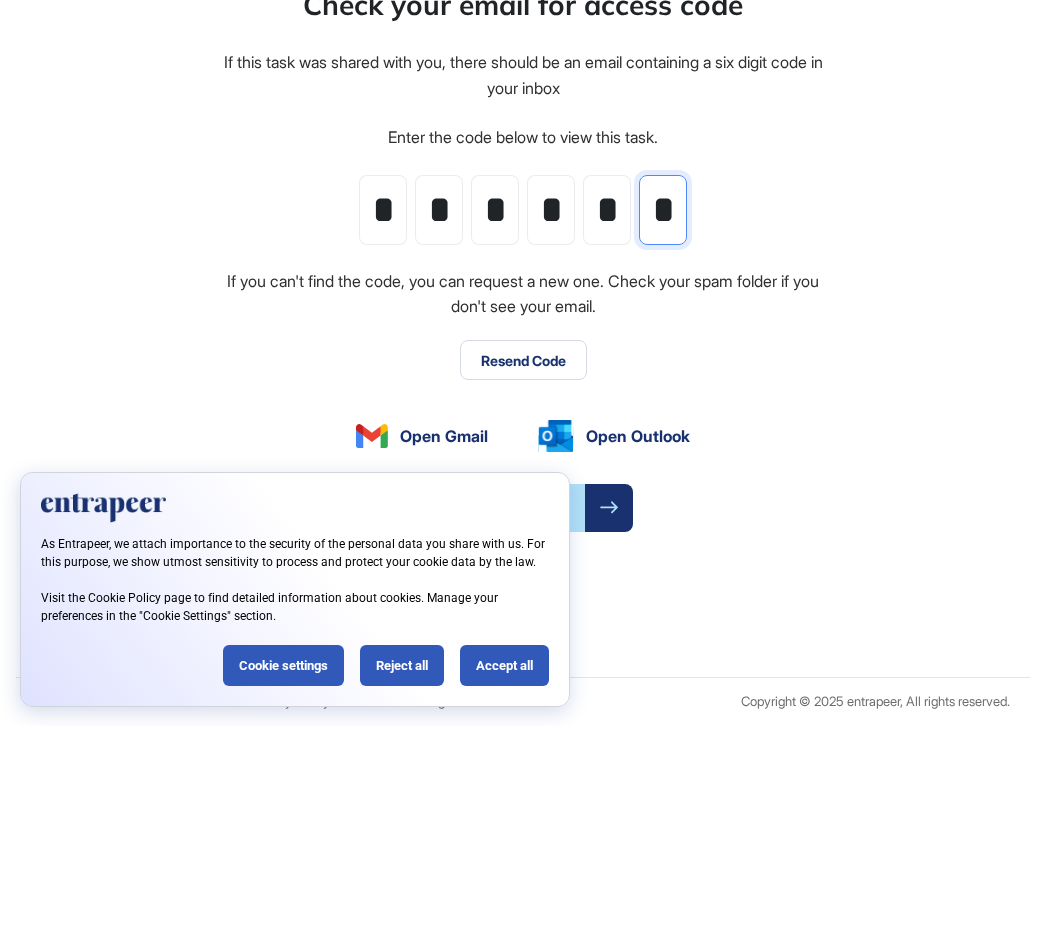 type on "*" 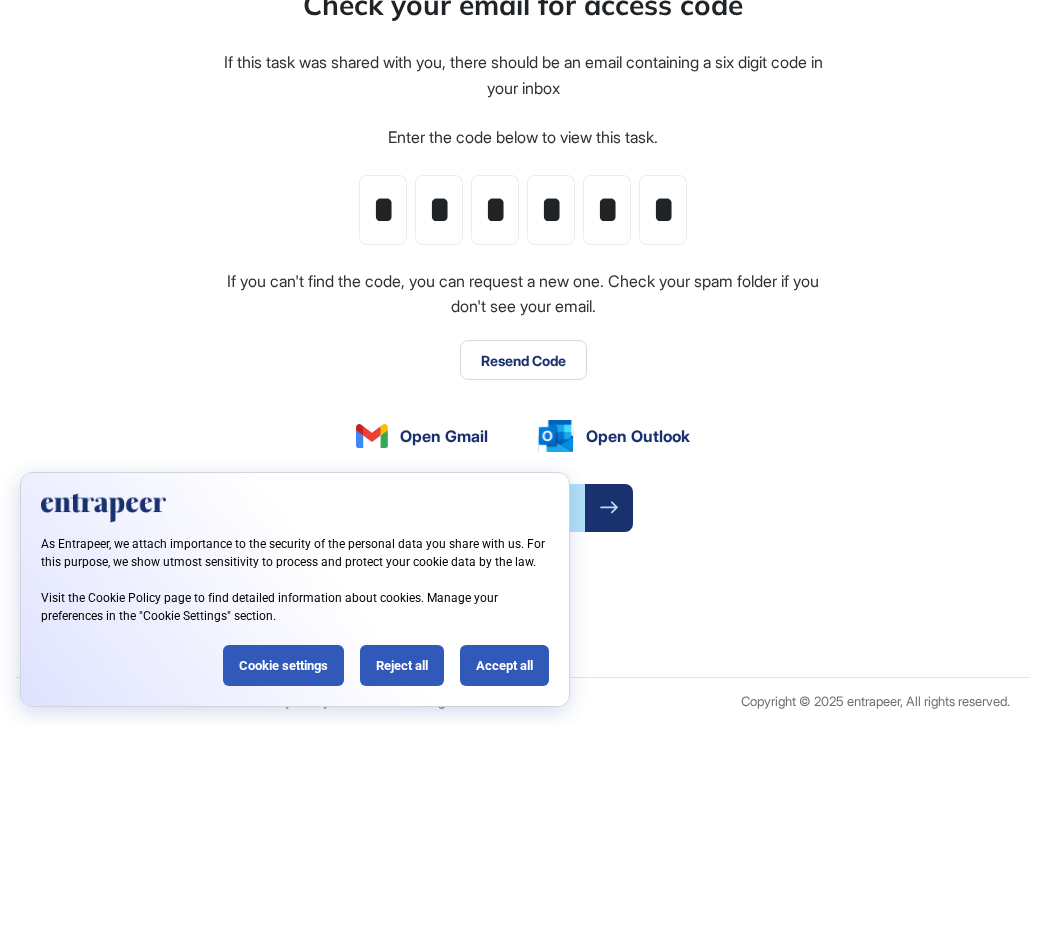 click on "Resend Code" at bounding box center [523, 581] 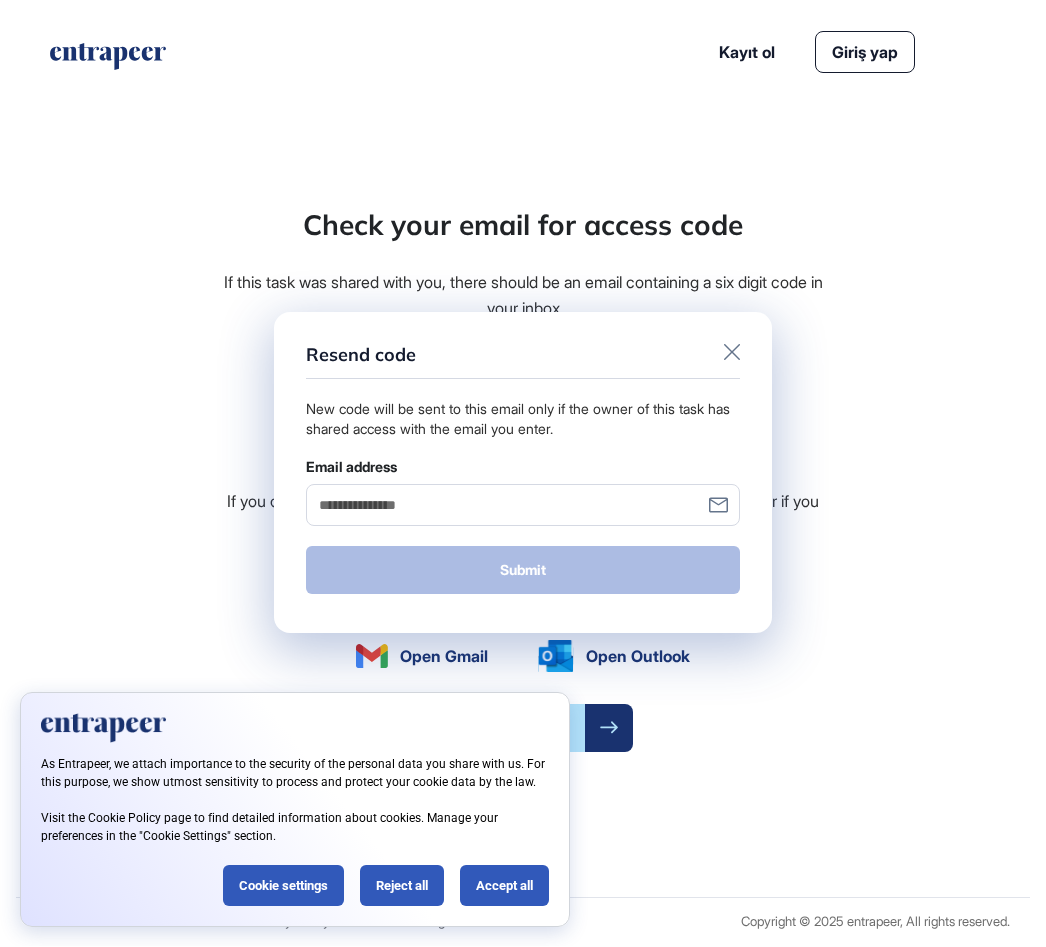 click 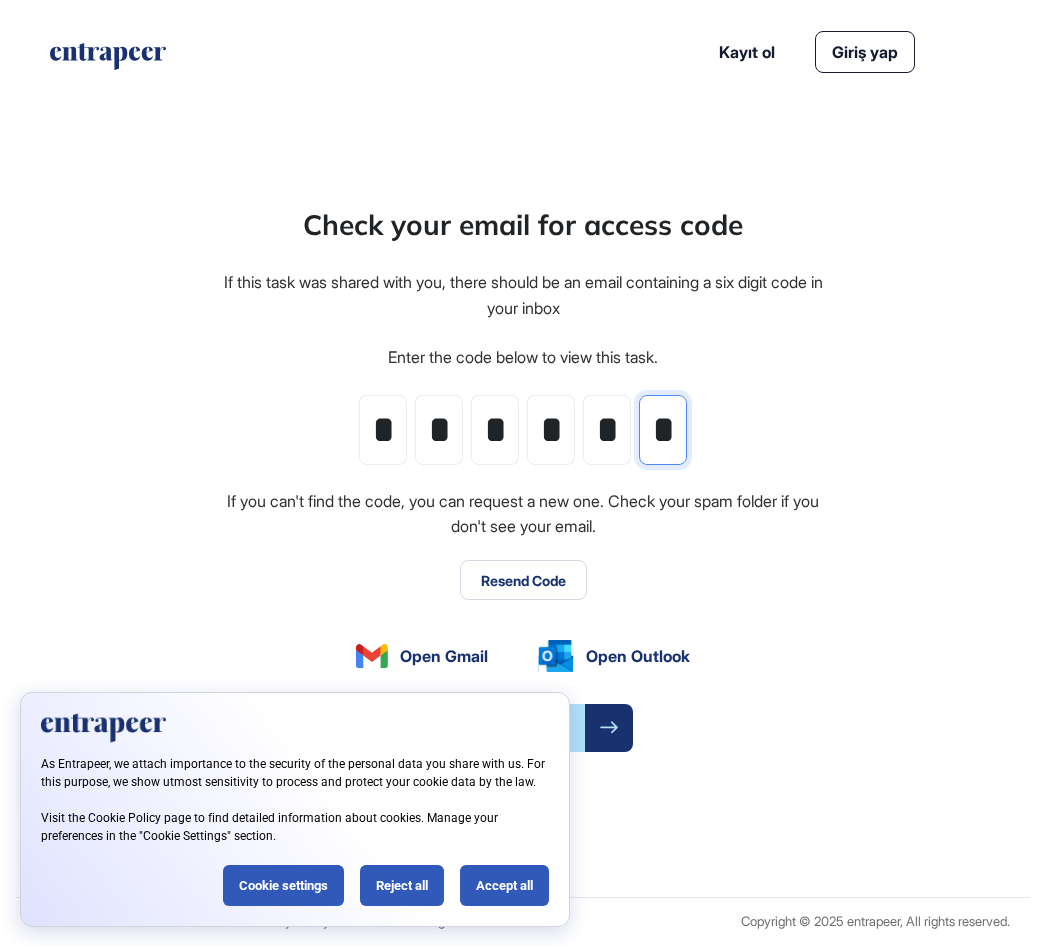 click on "*" 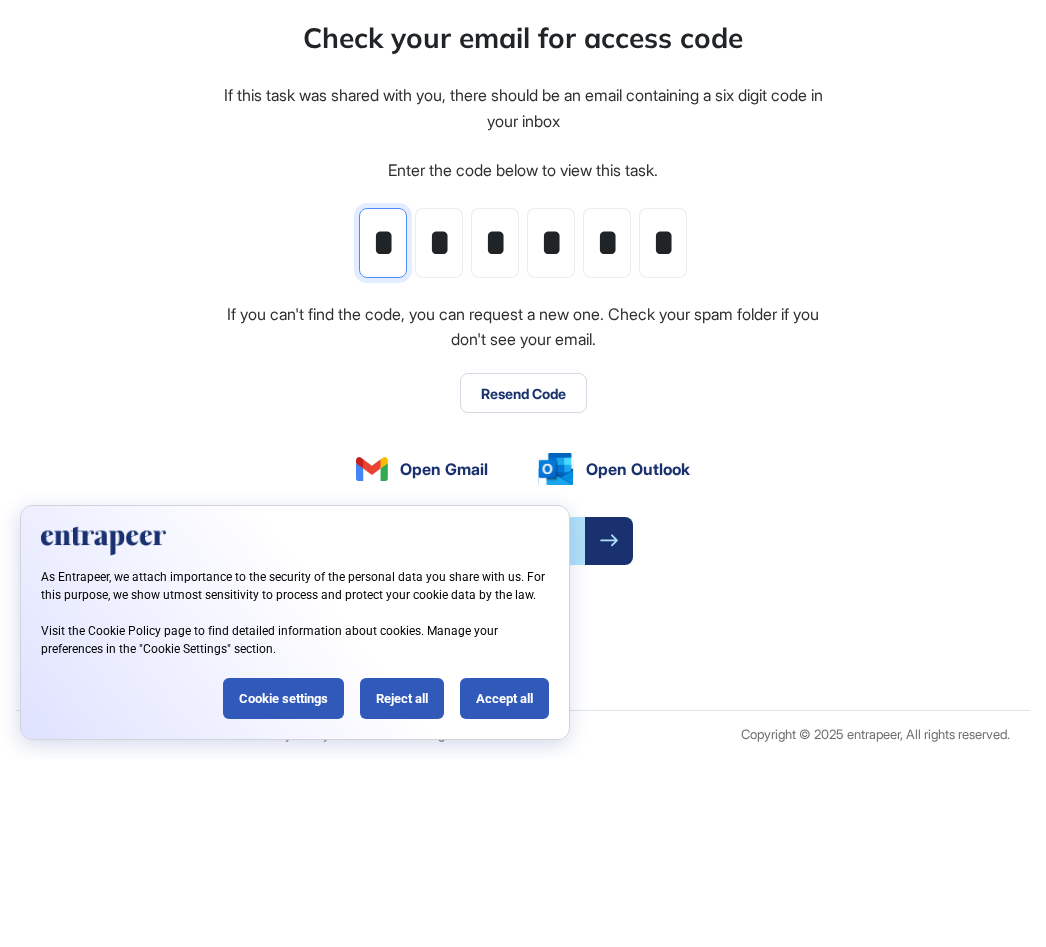click on "*" 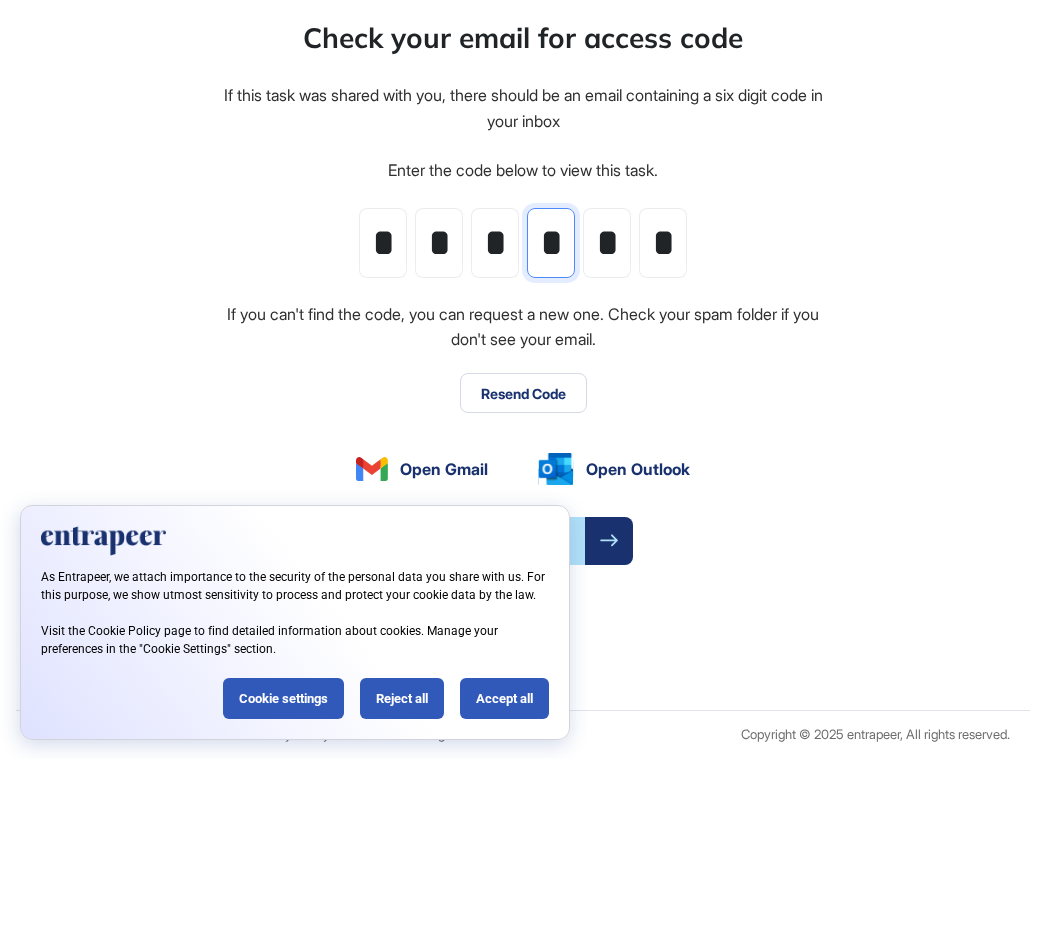 type 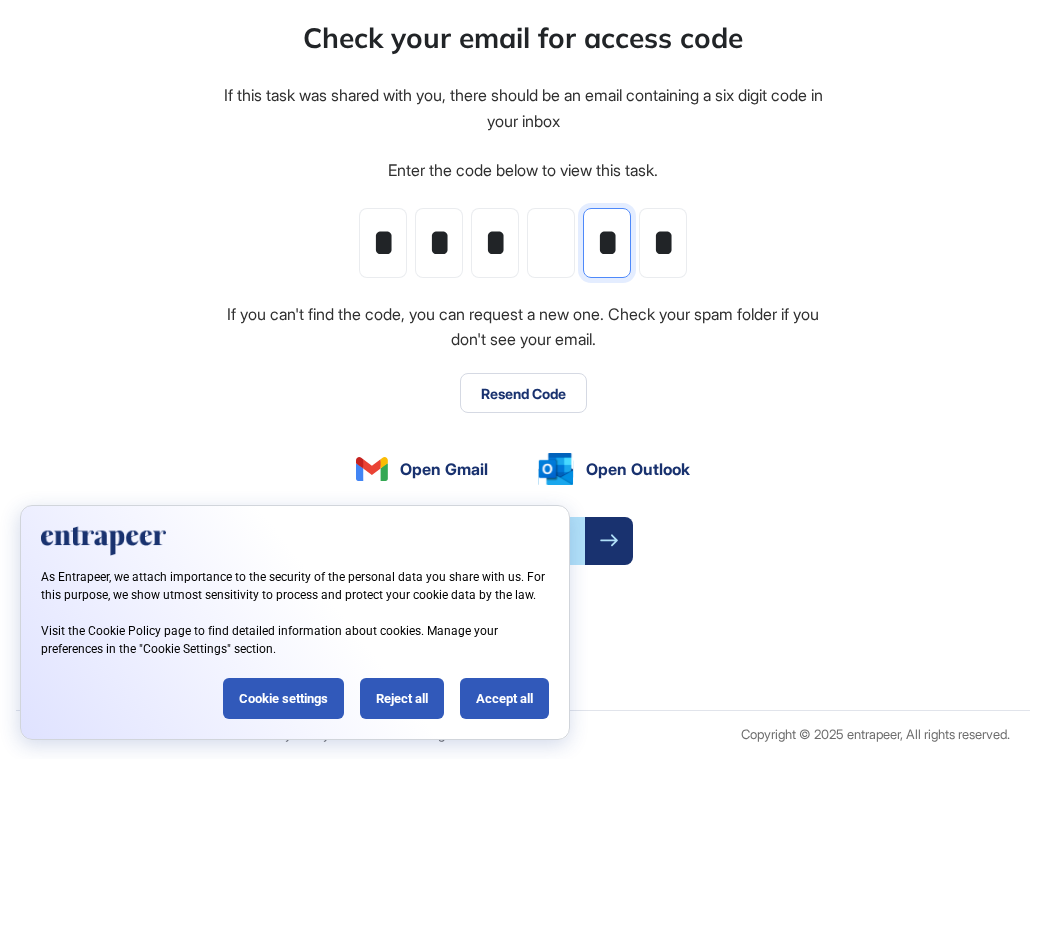 type 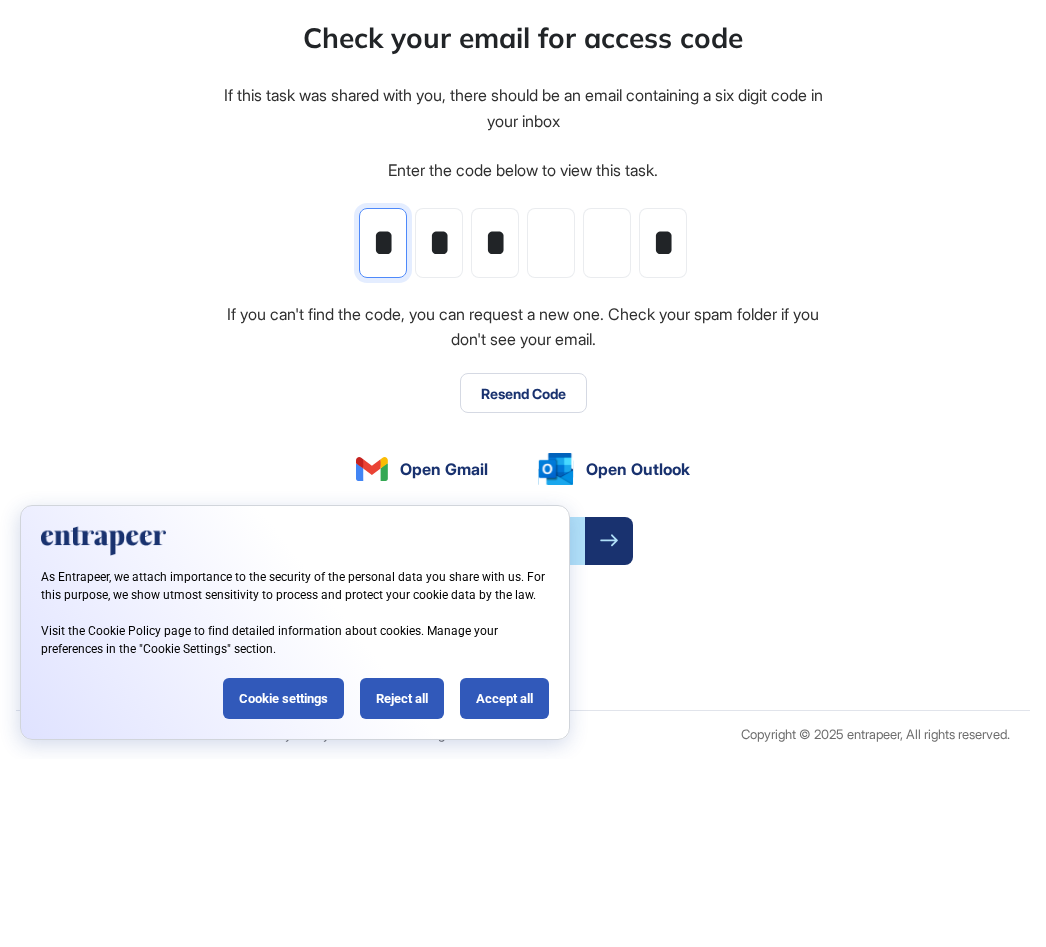 click on "*" 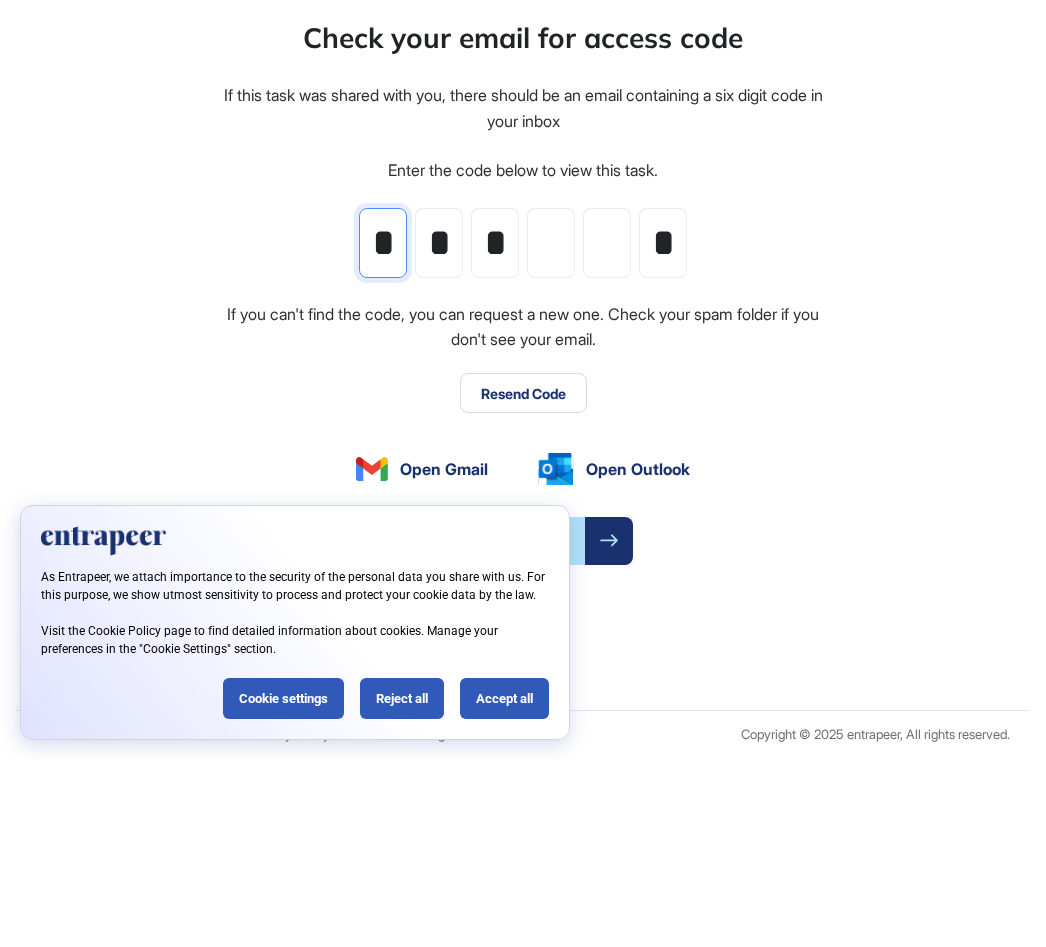 type 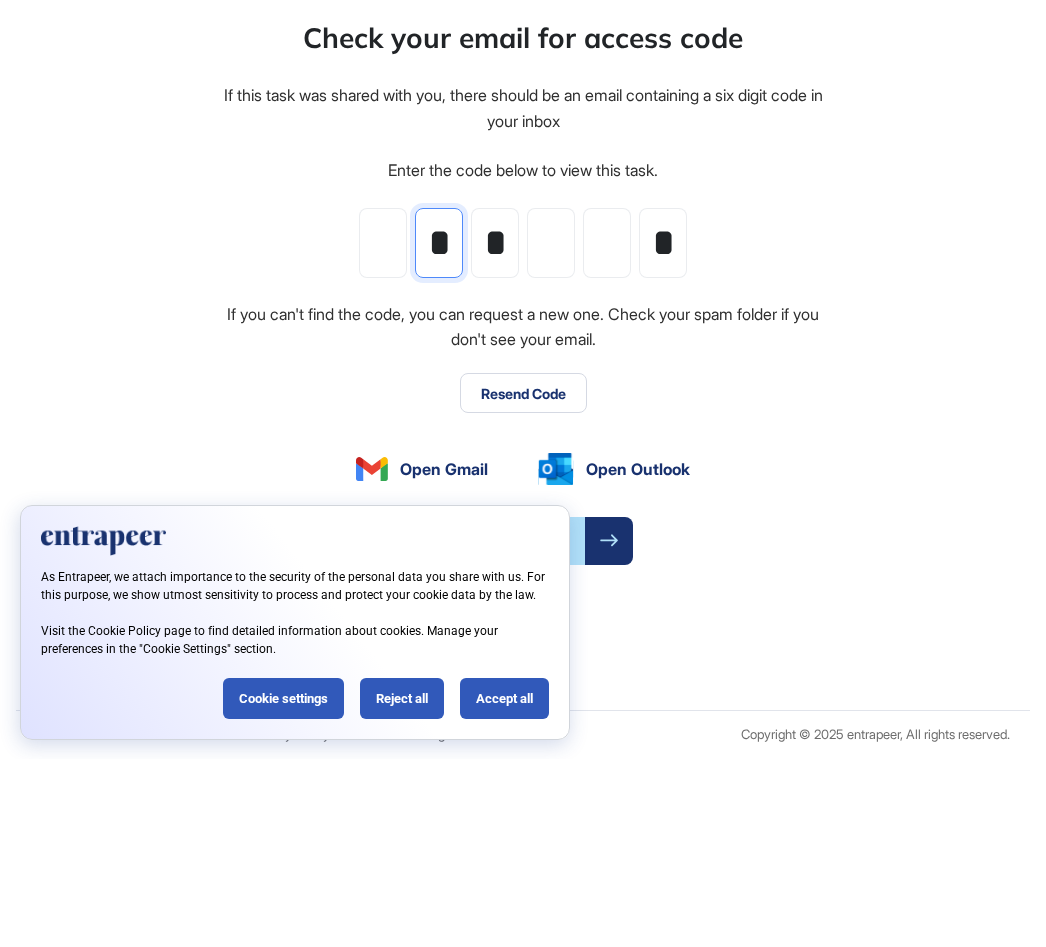 type 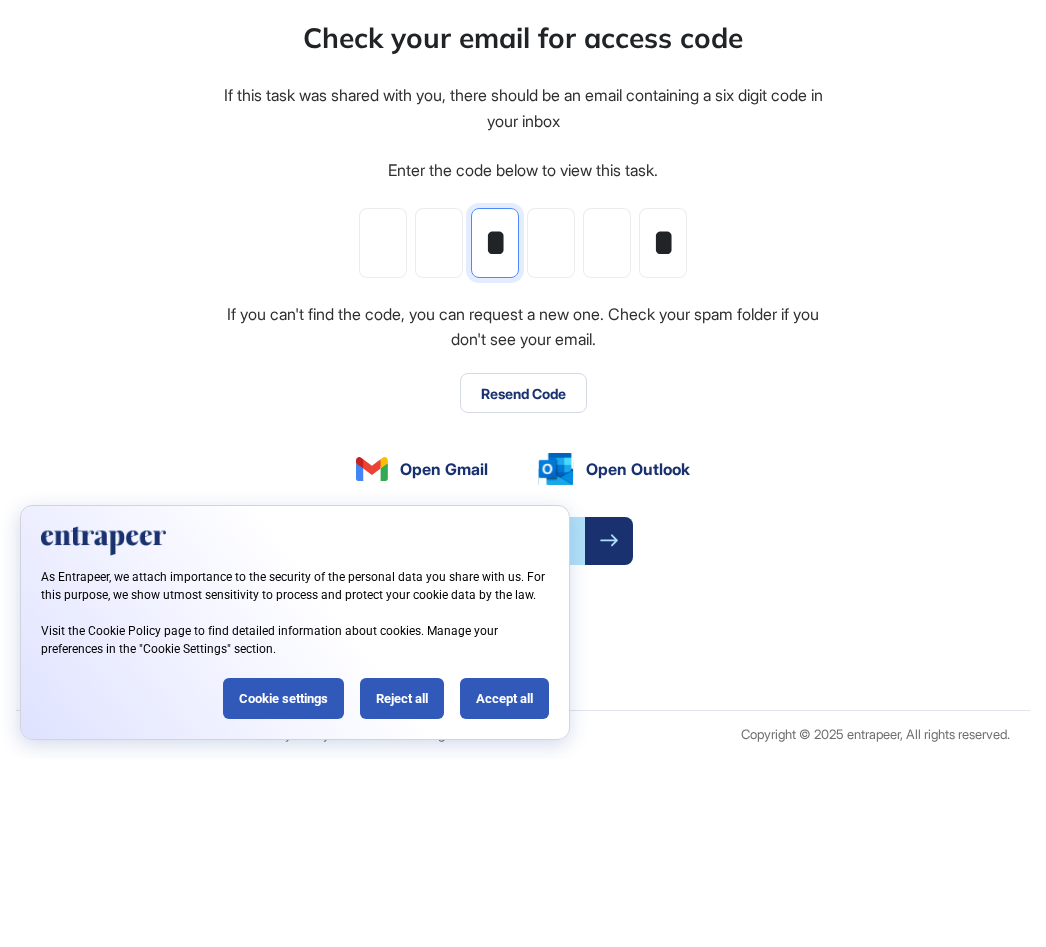 type 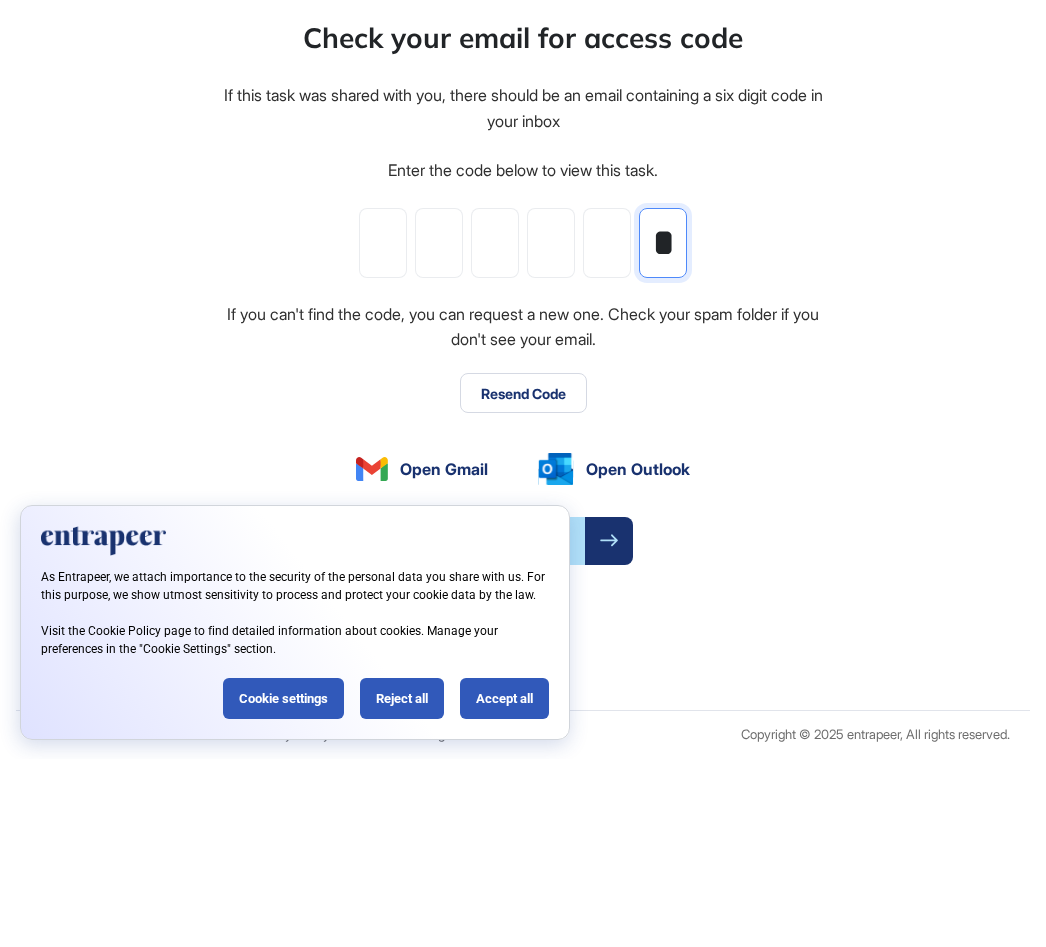click on "*" 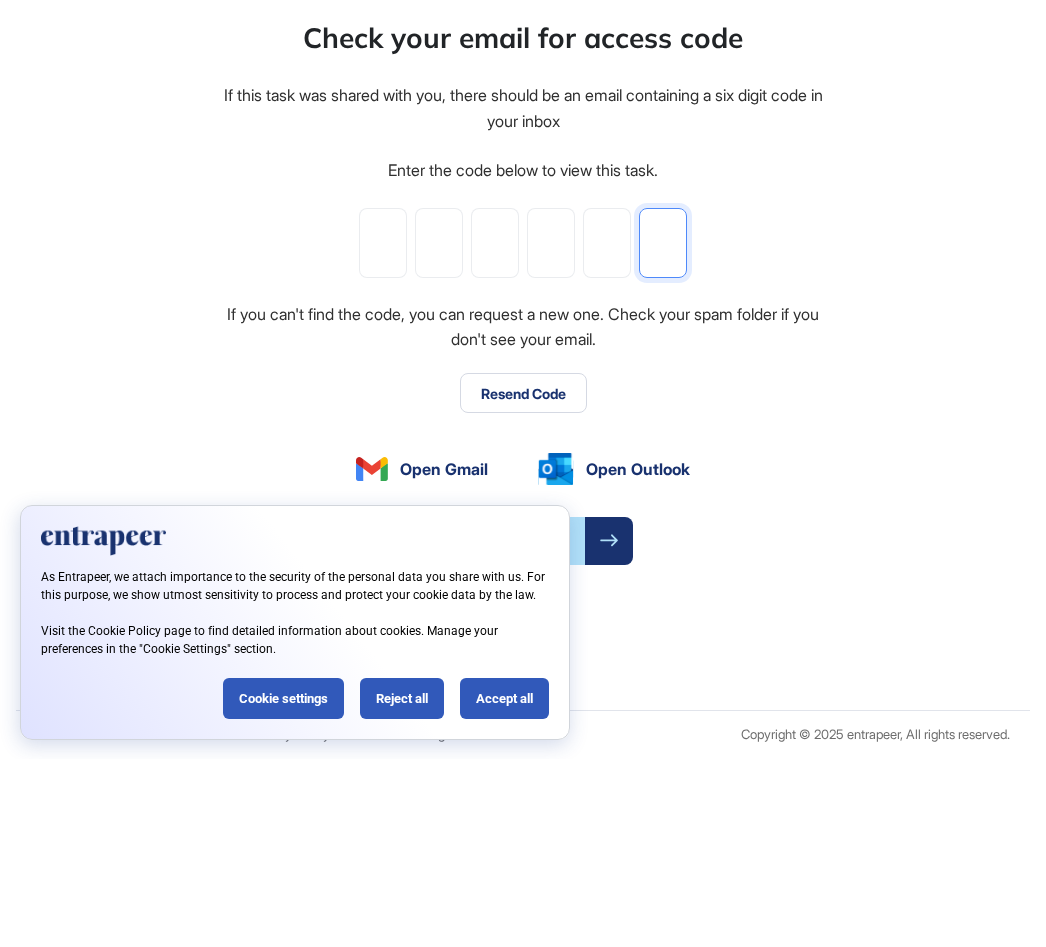 type 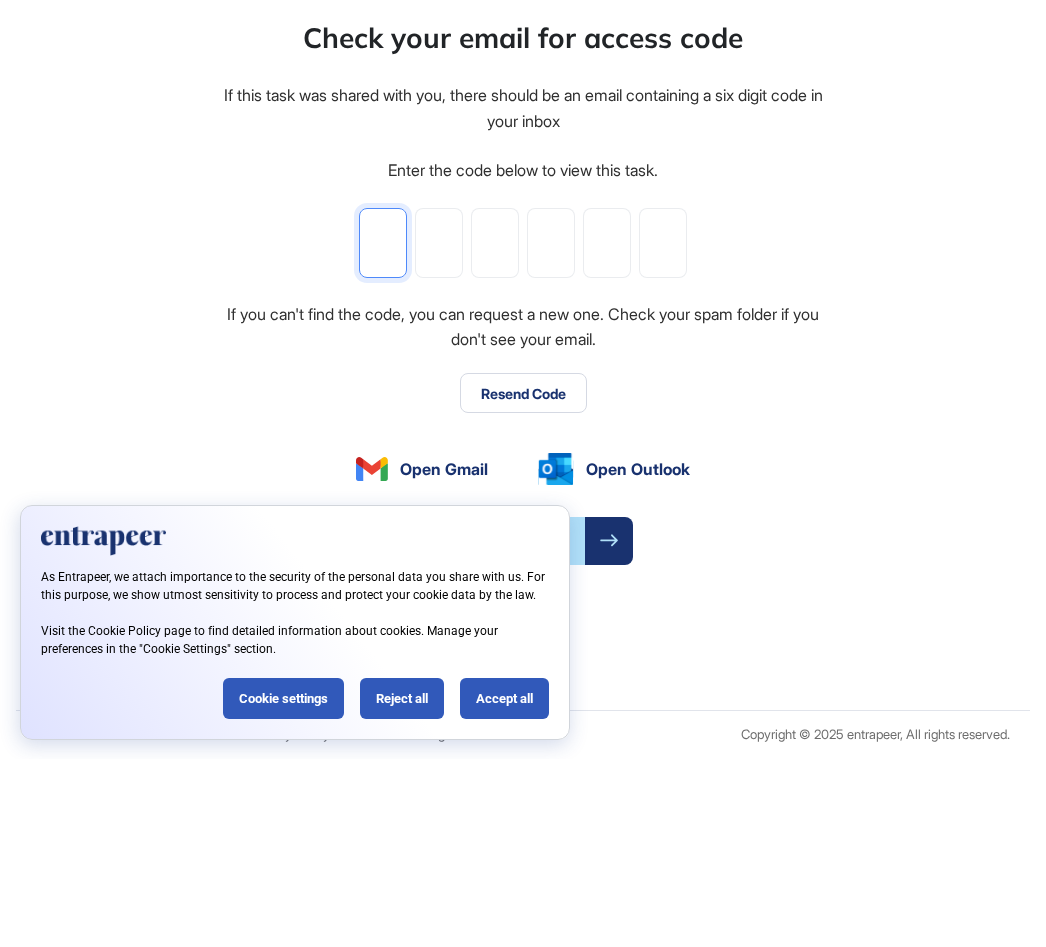 click 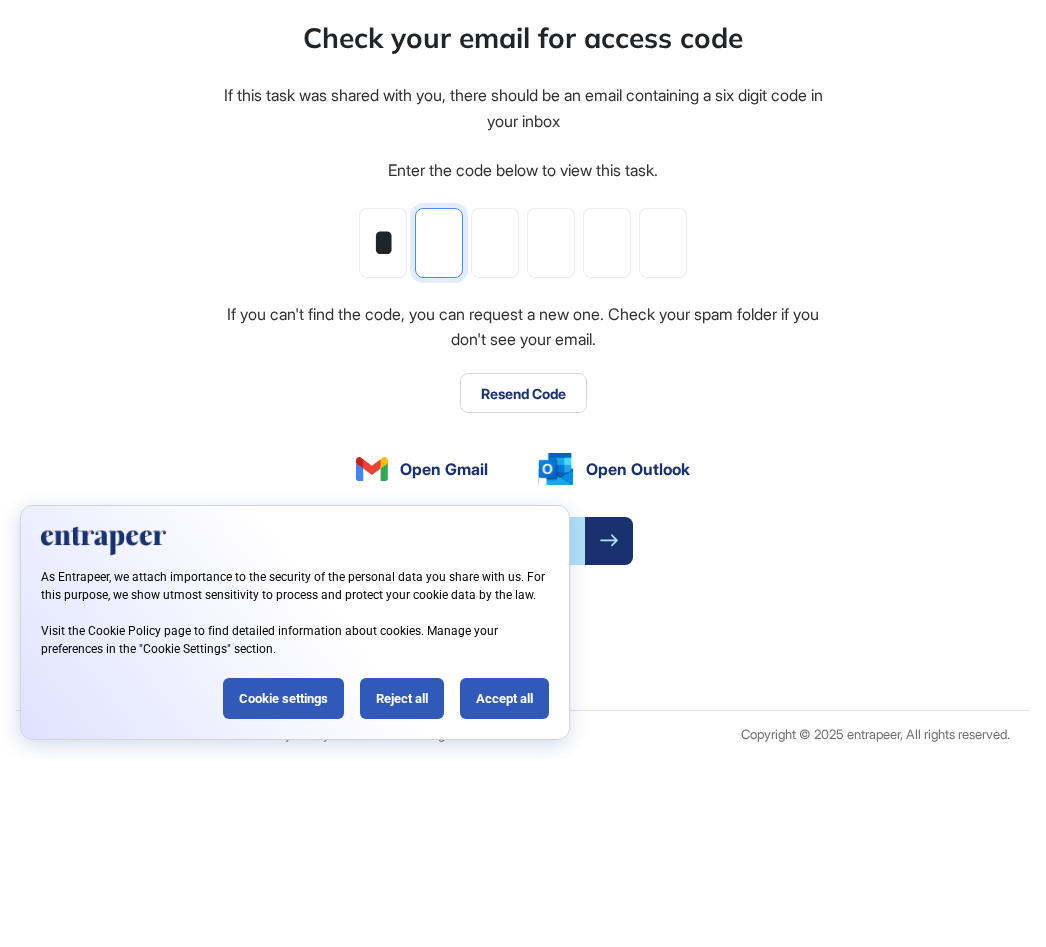 type on "*" 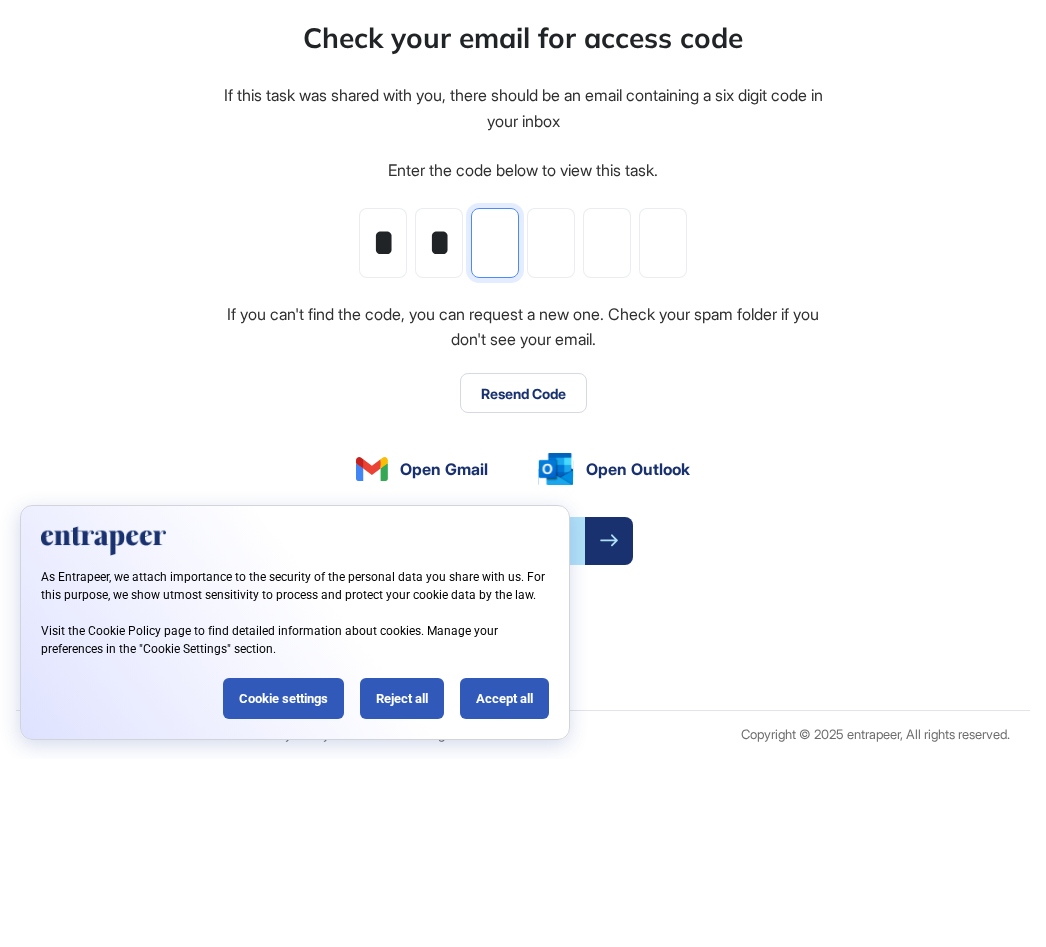type on "*" 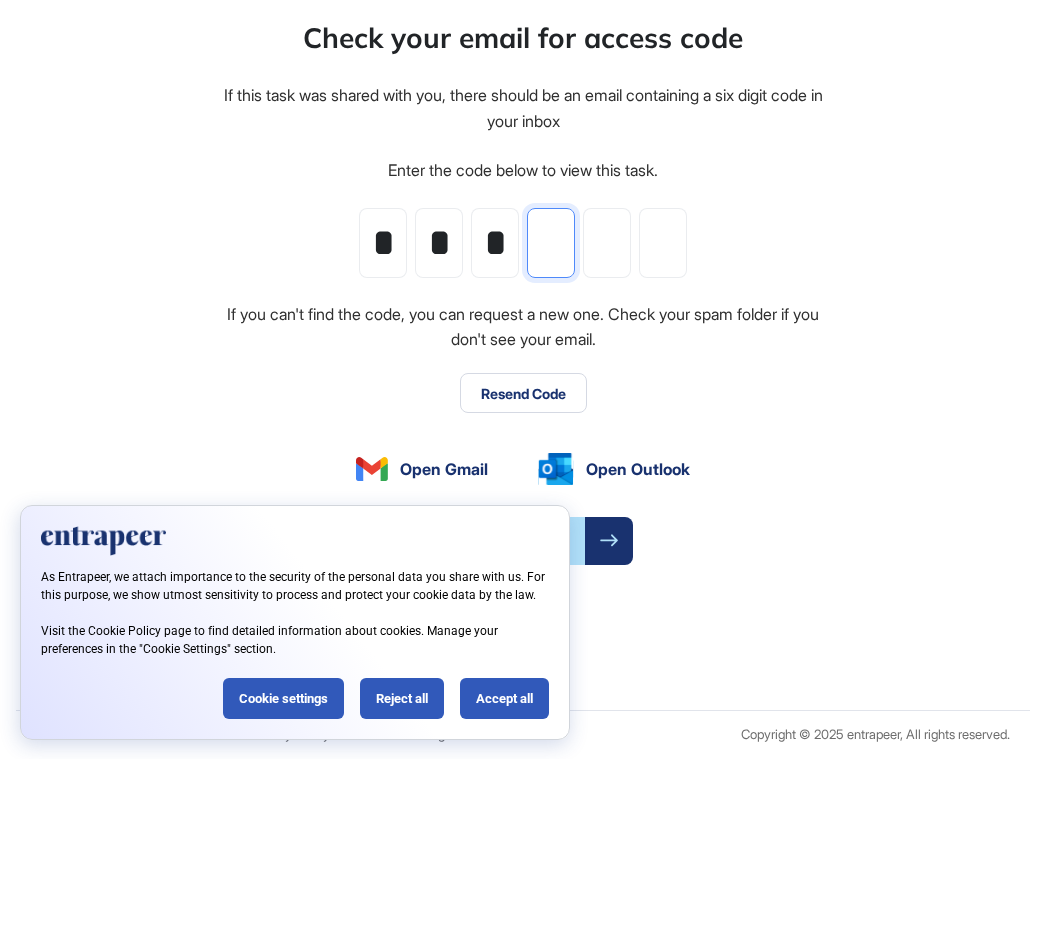 type on "*" 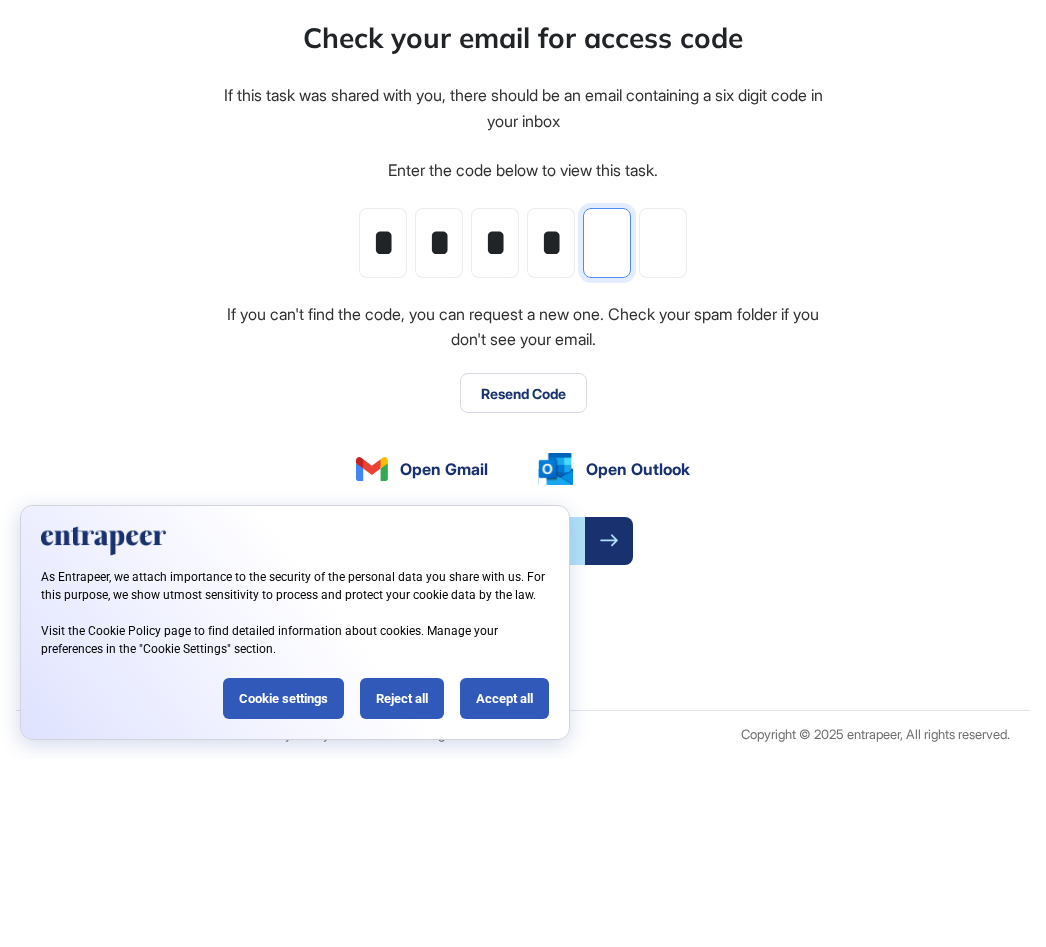 type on "*" 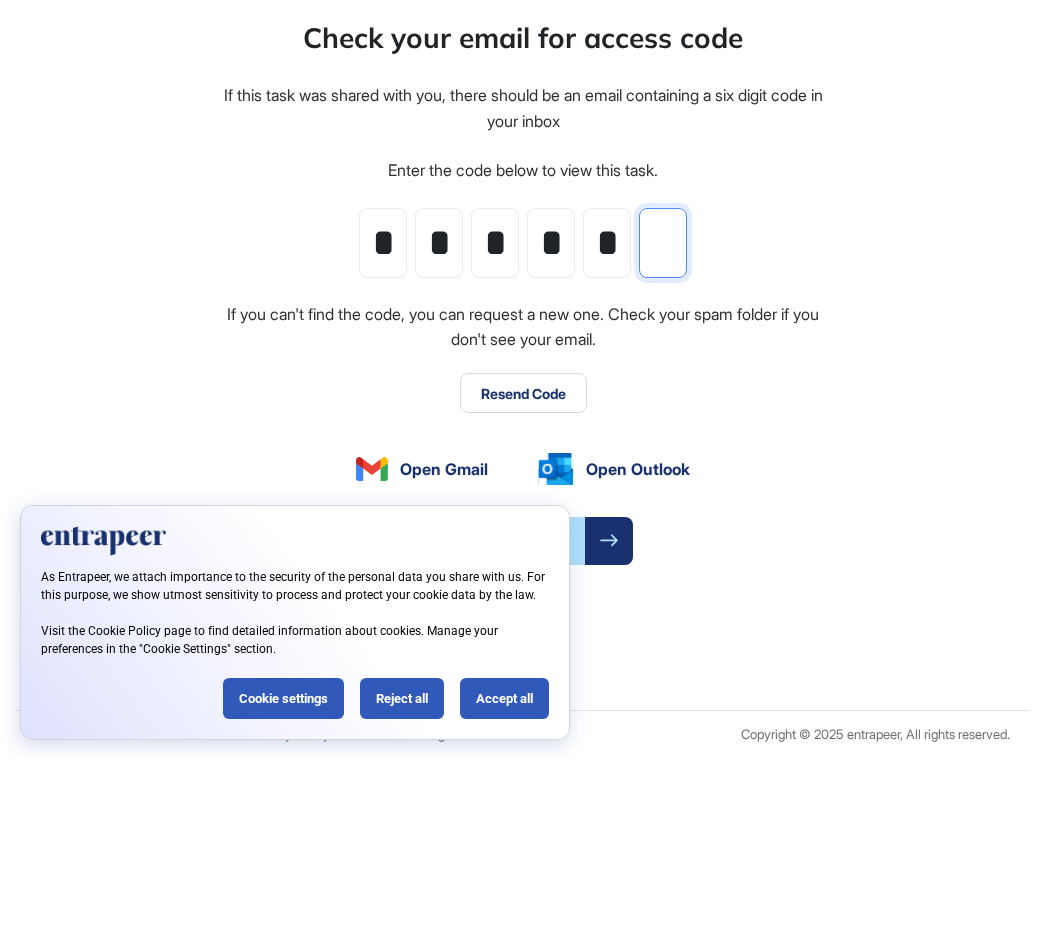 type on "*" 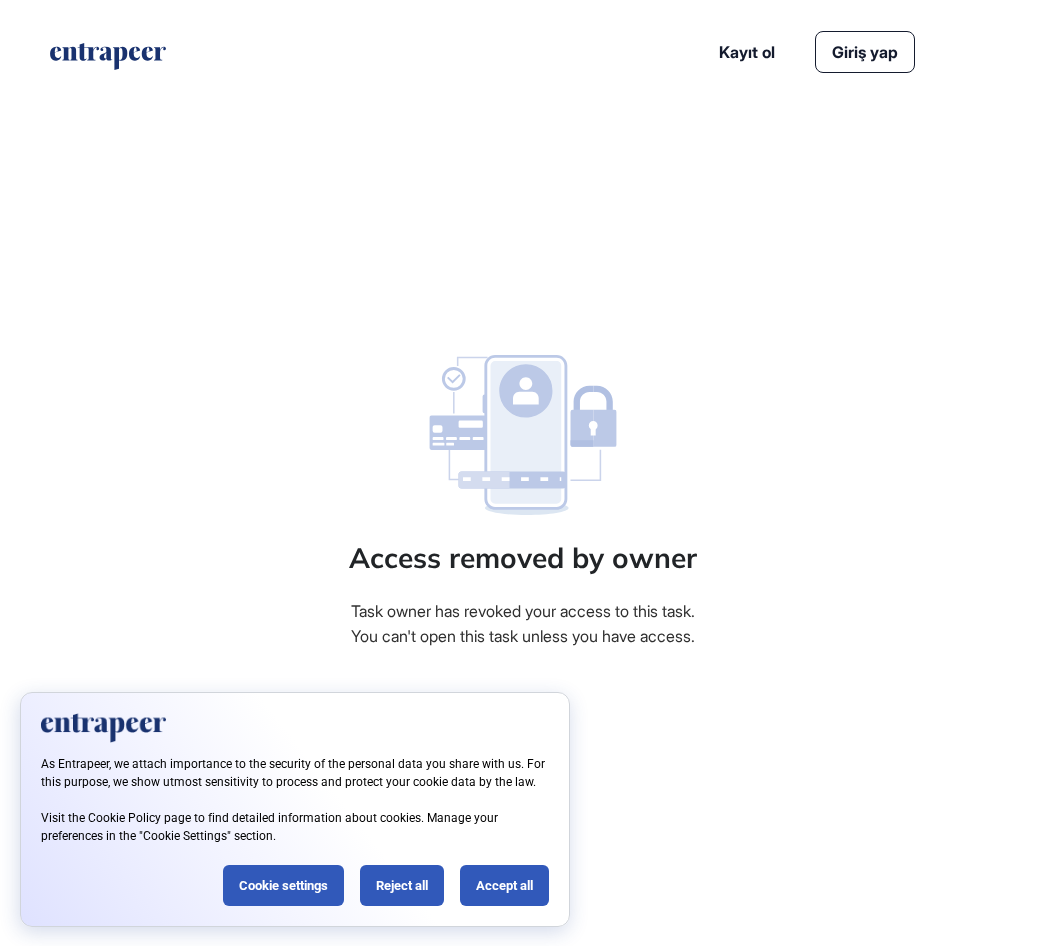 click on "Accept all" 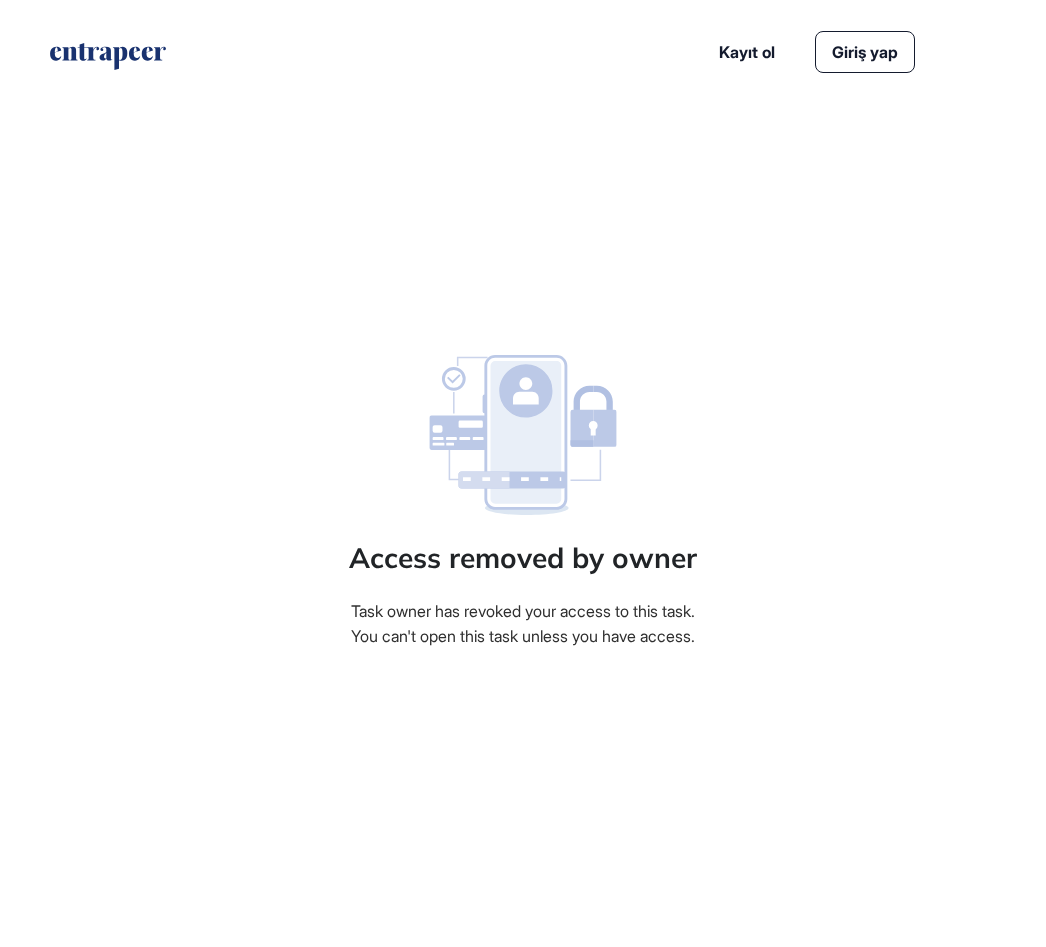 click on "Task owner has revoked your access to this task.
You can't open this task unless you have access." at bounding box center (523, 625) 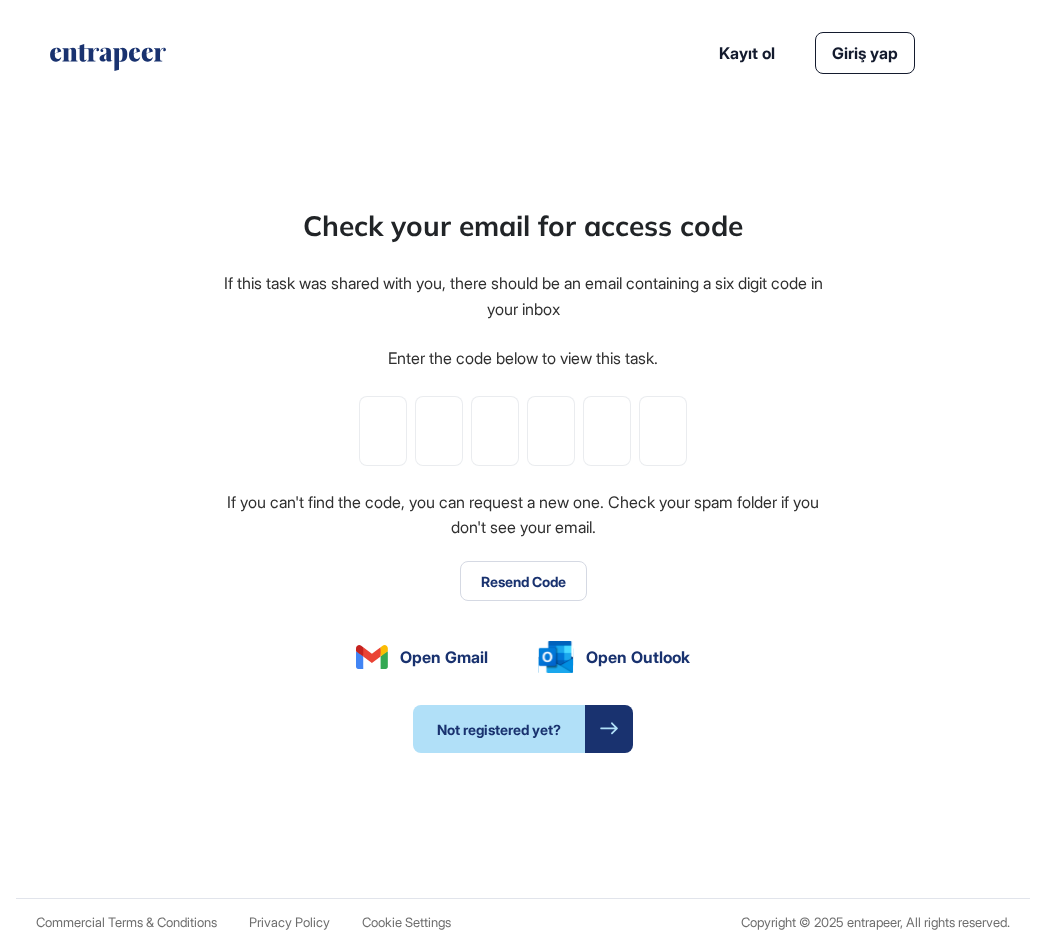 scroll, scrollTop: 0, scrollLeft: 0, axis: both 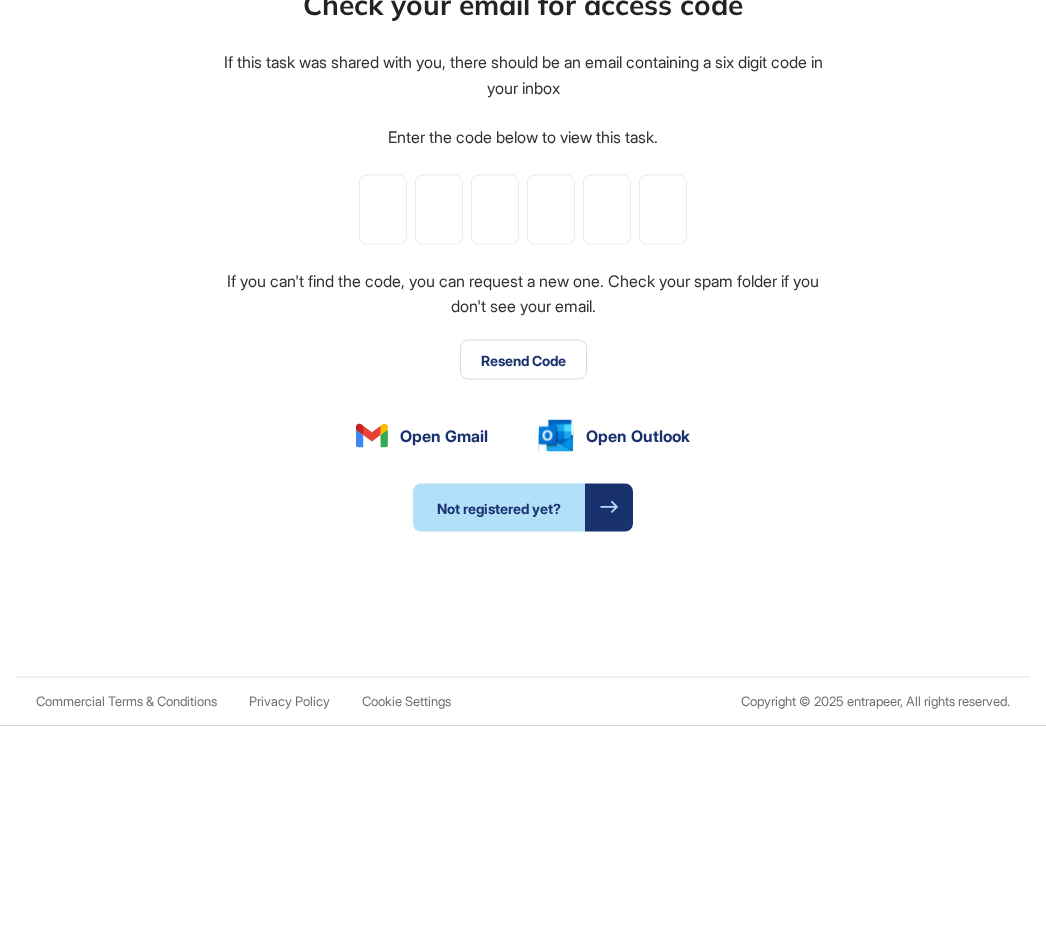 type on "*" 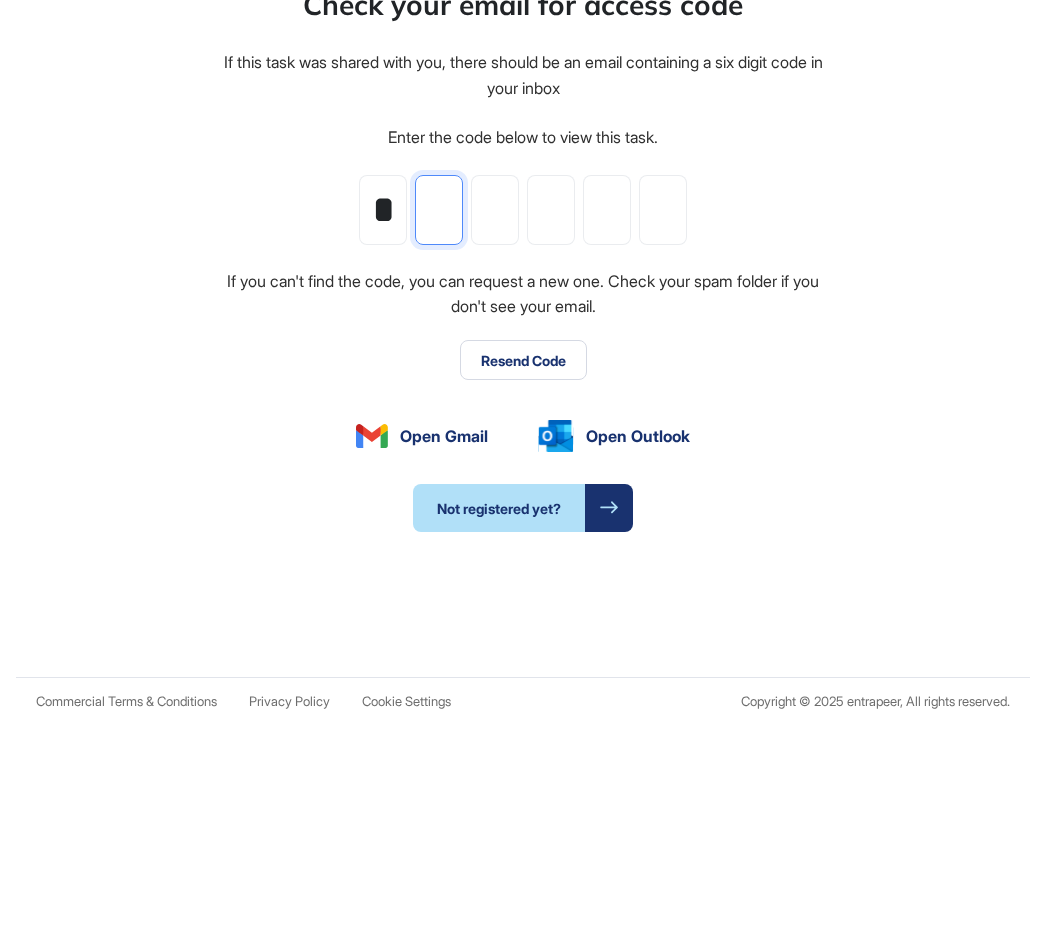 type on "*" 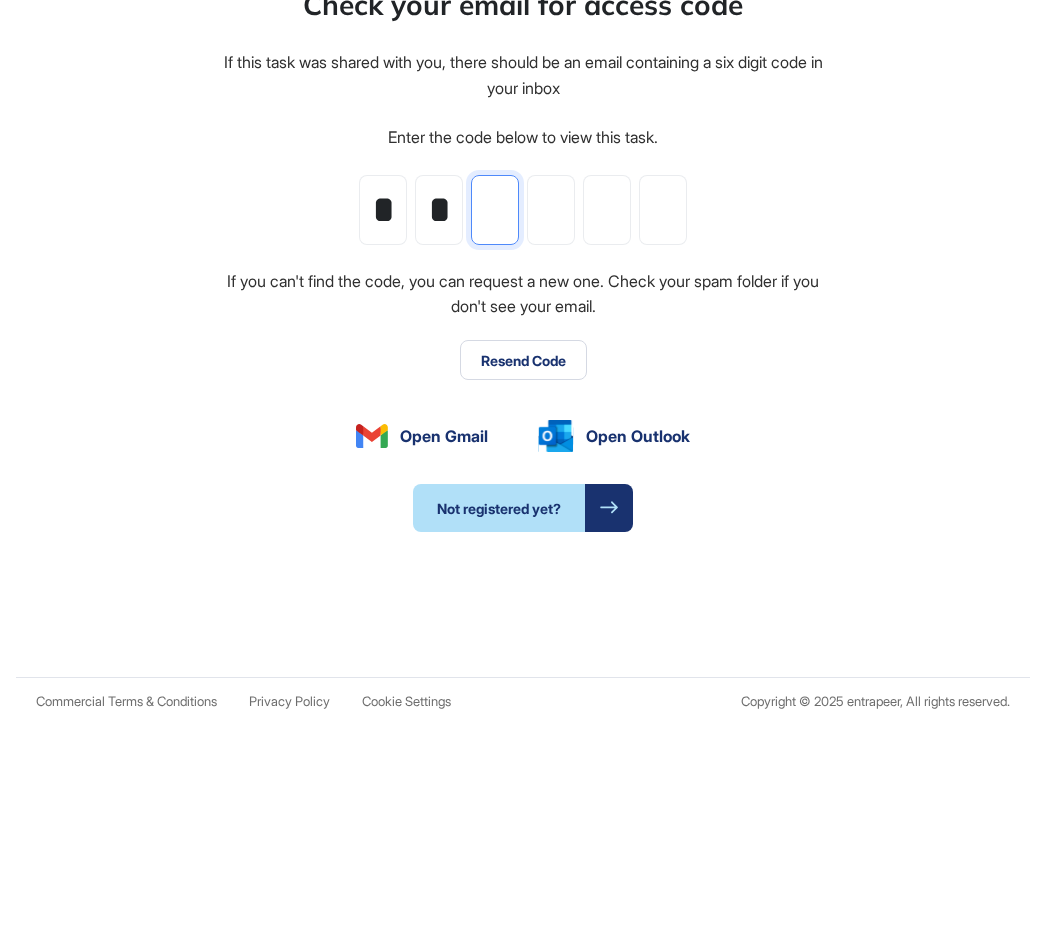 type on "*" 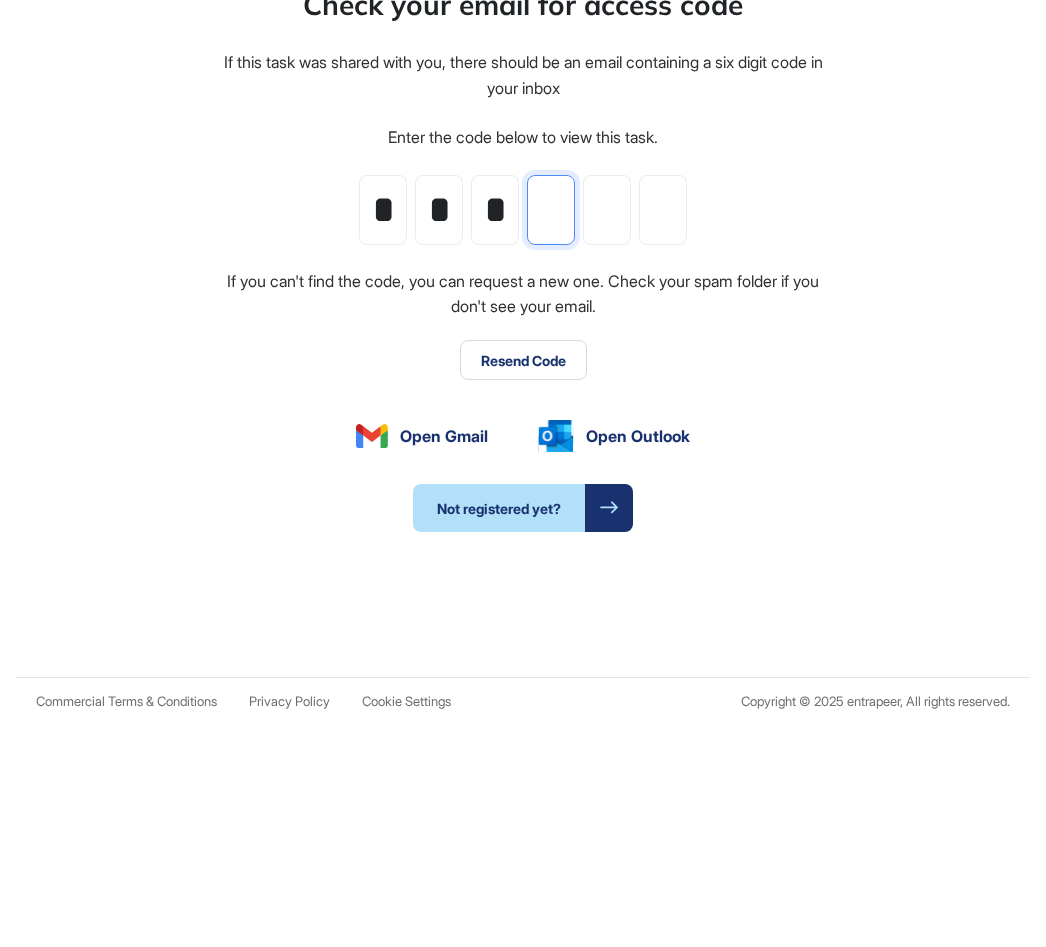 type on "*" 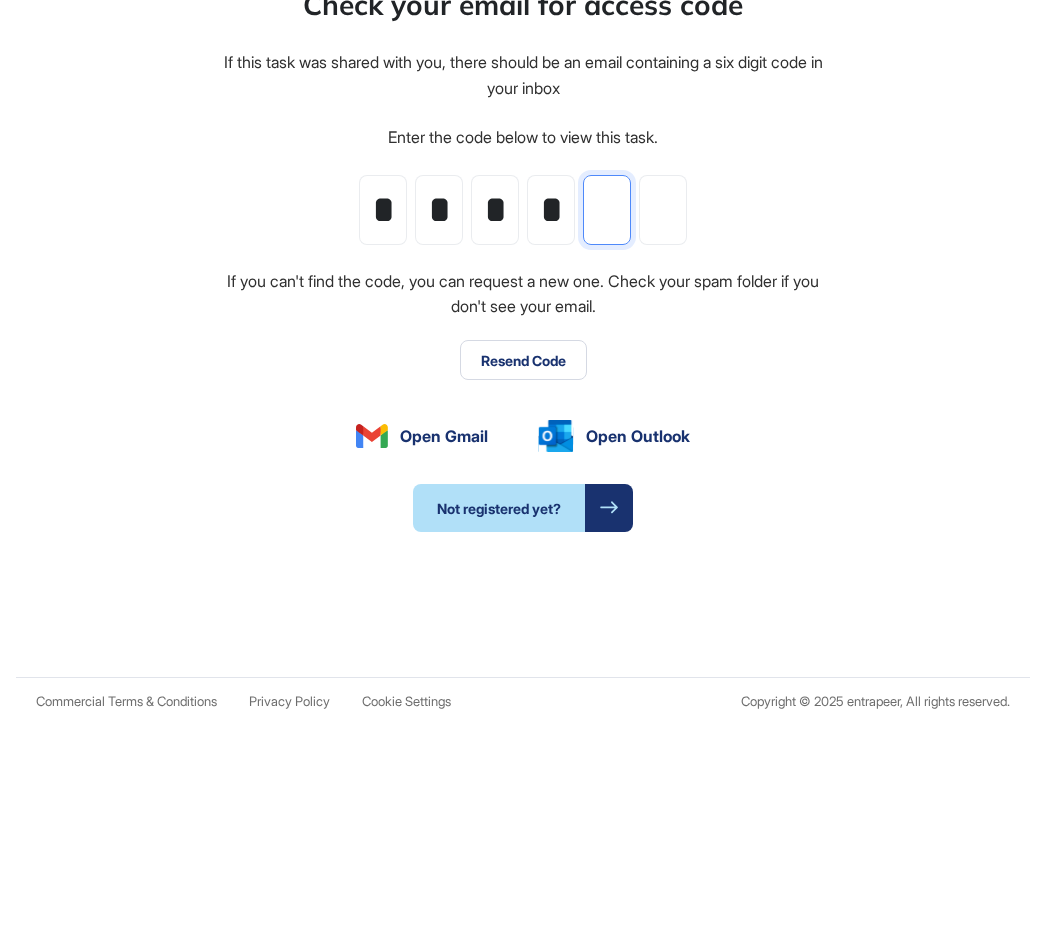 type on "*" 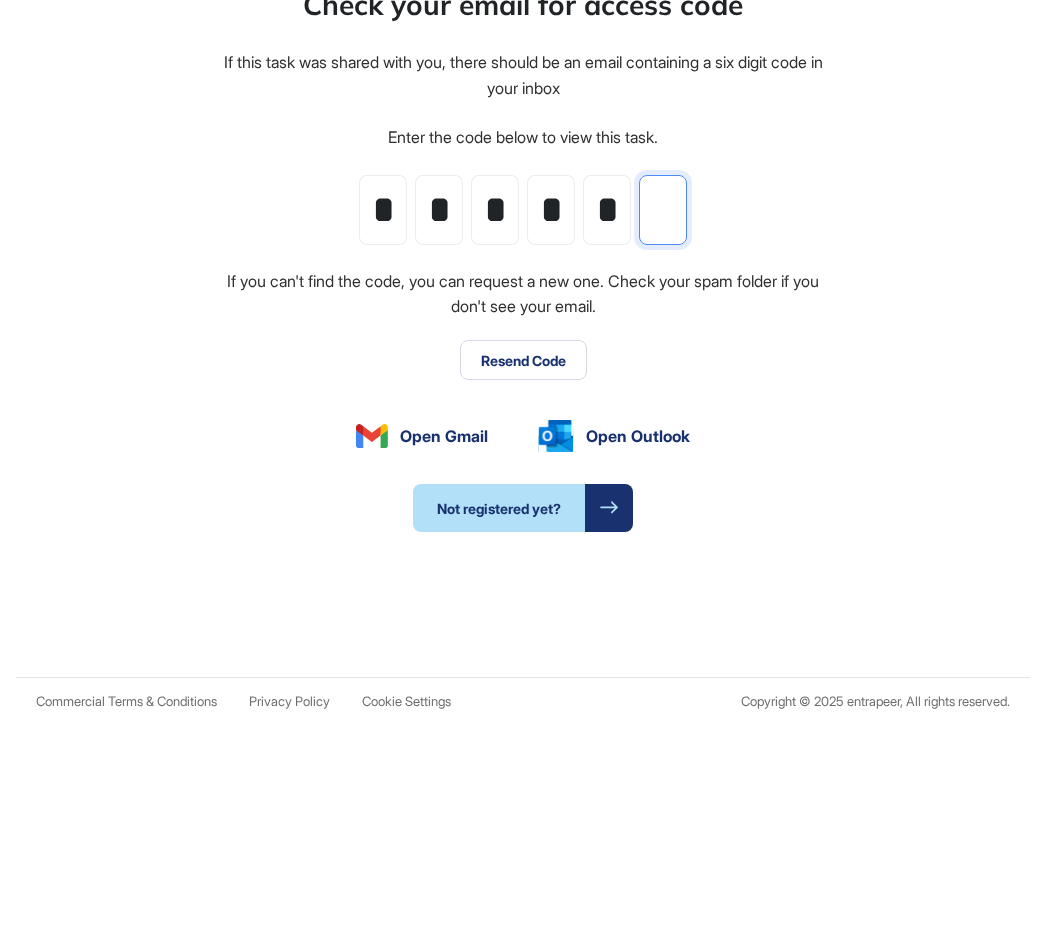 type on "*" 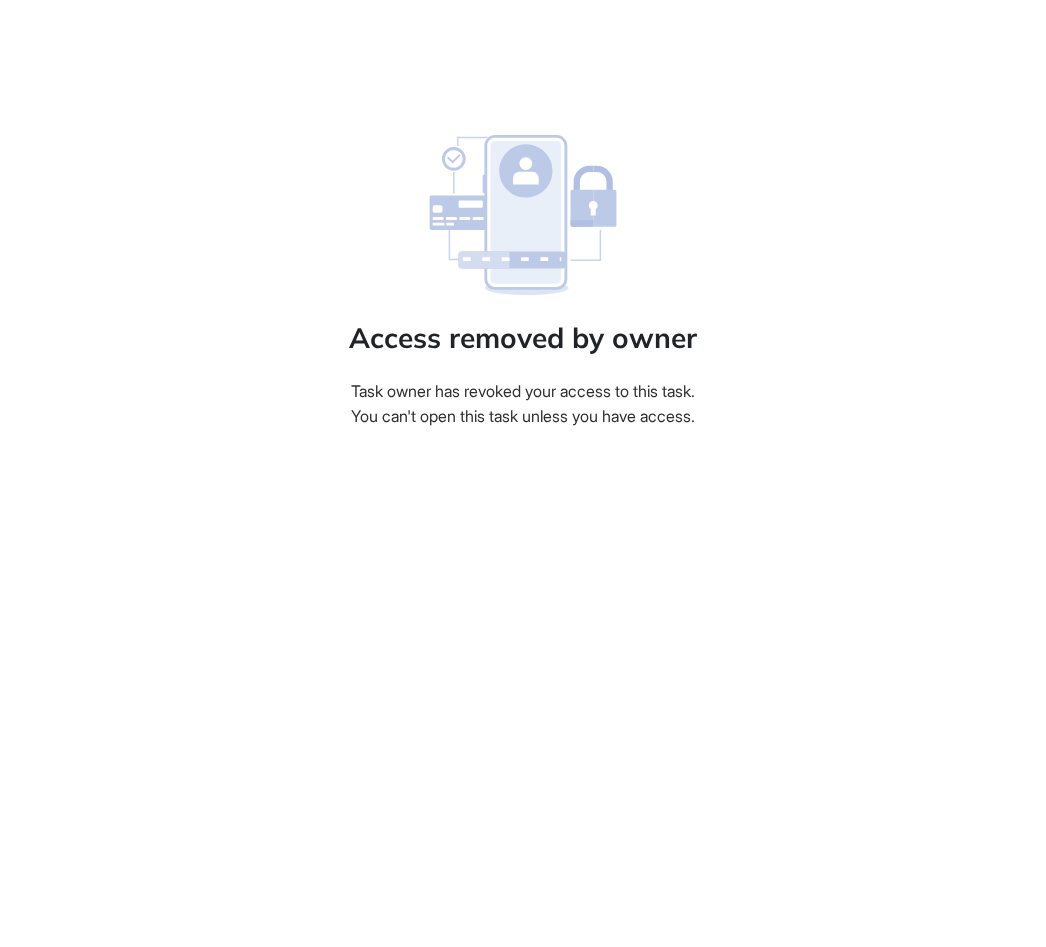 scroll, scrollTop: 33, scrollLeft: 0, axis: vertical 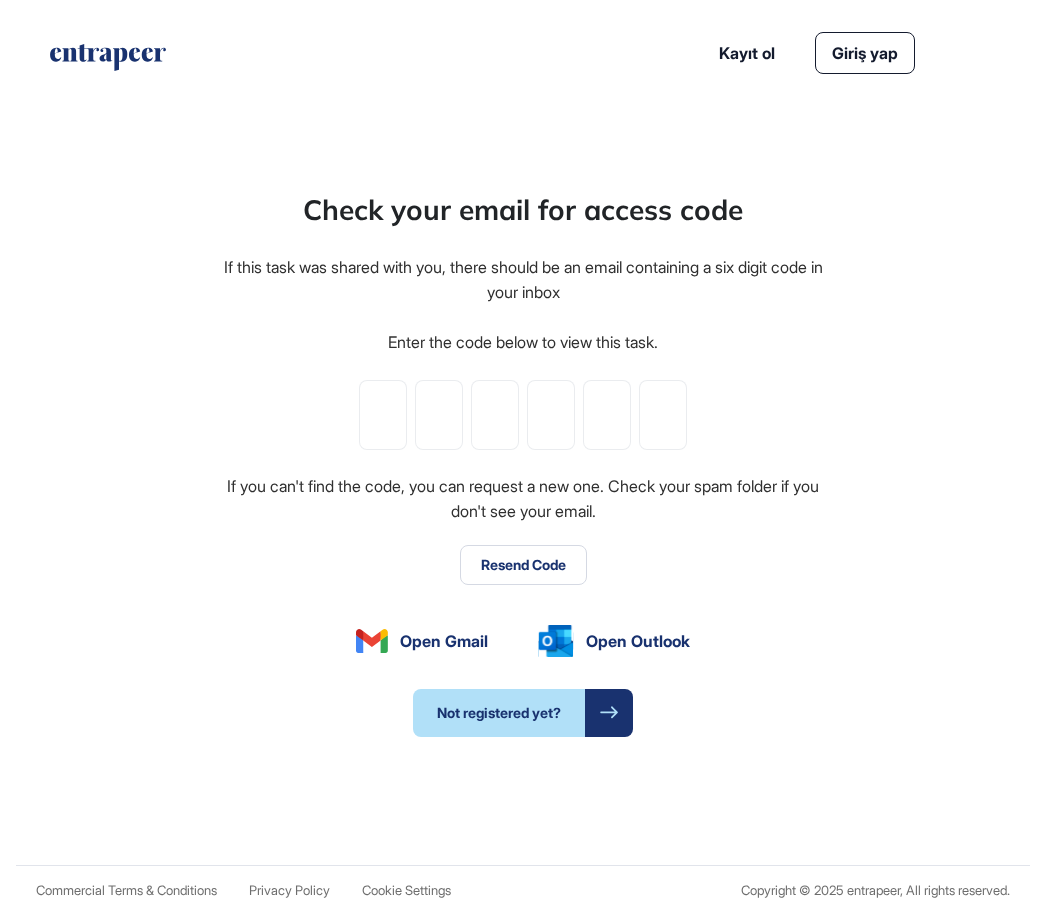 click 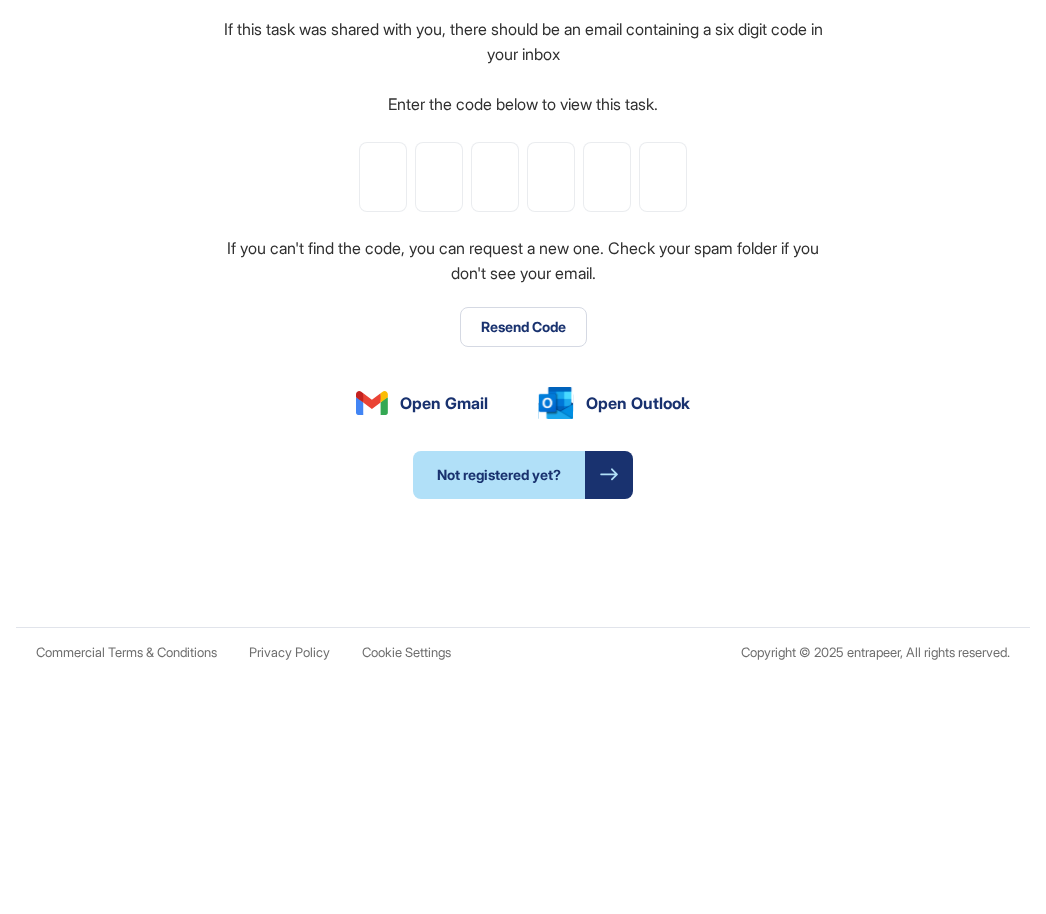 type on "*" 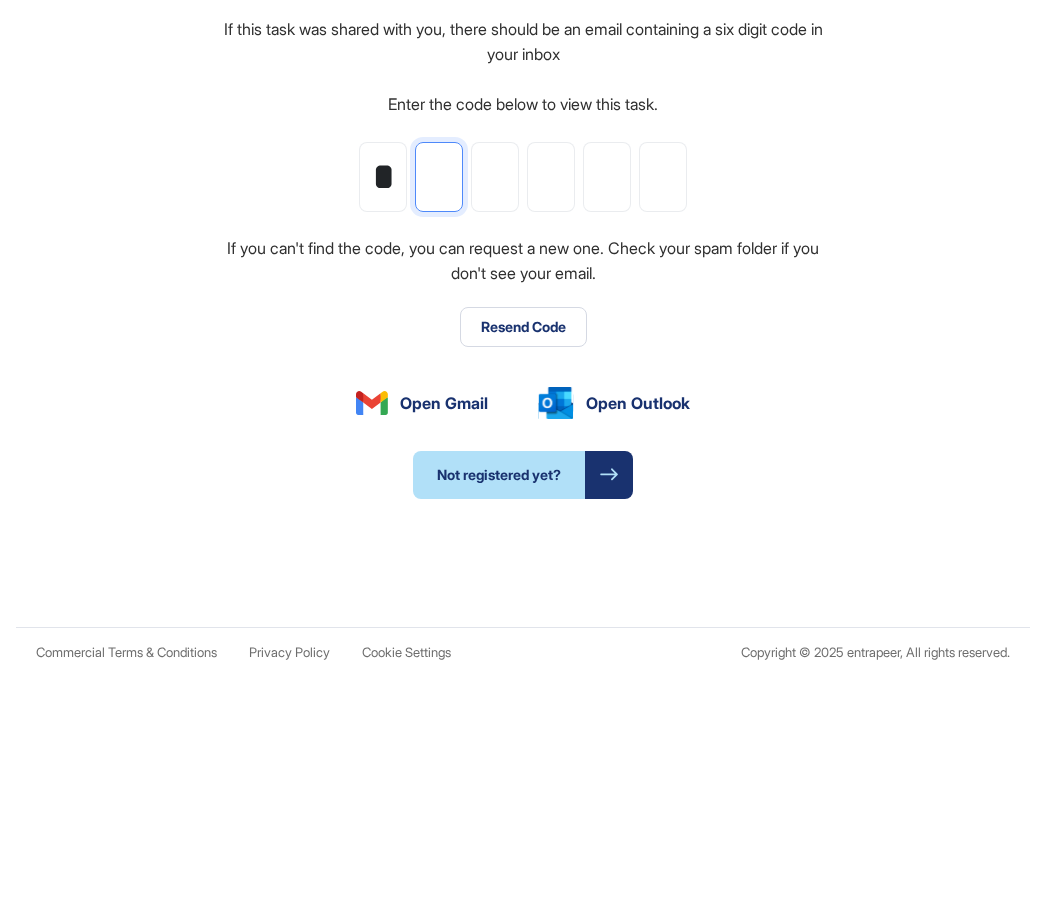 type on "*" 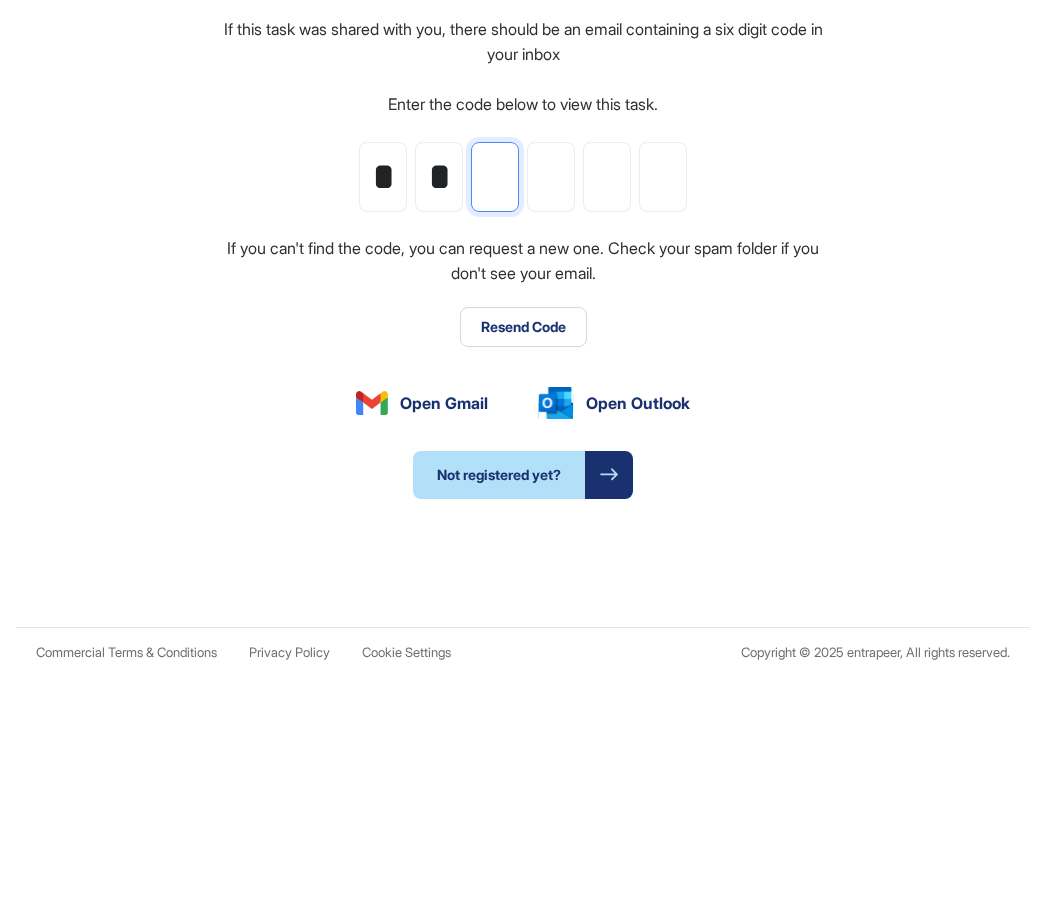 type on "*" 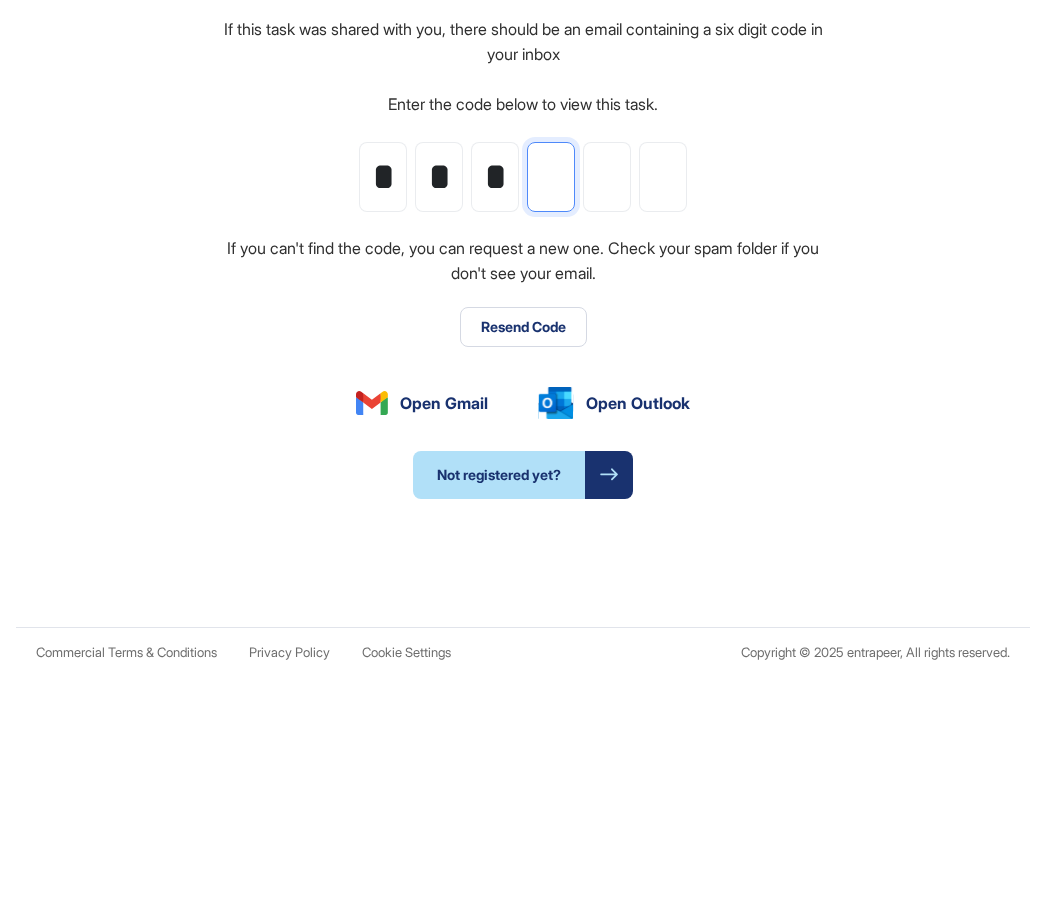 type on "*" 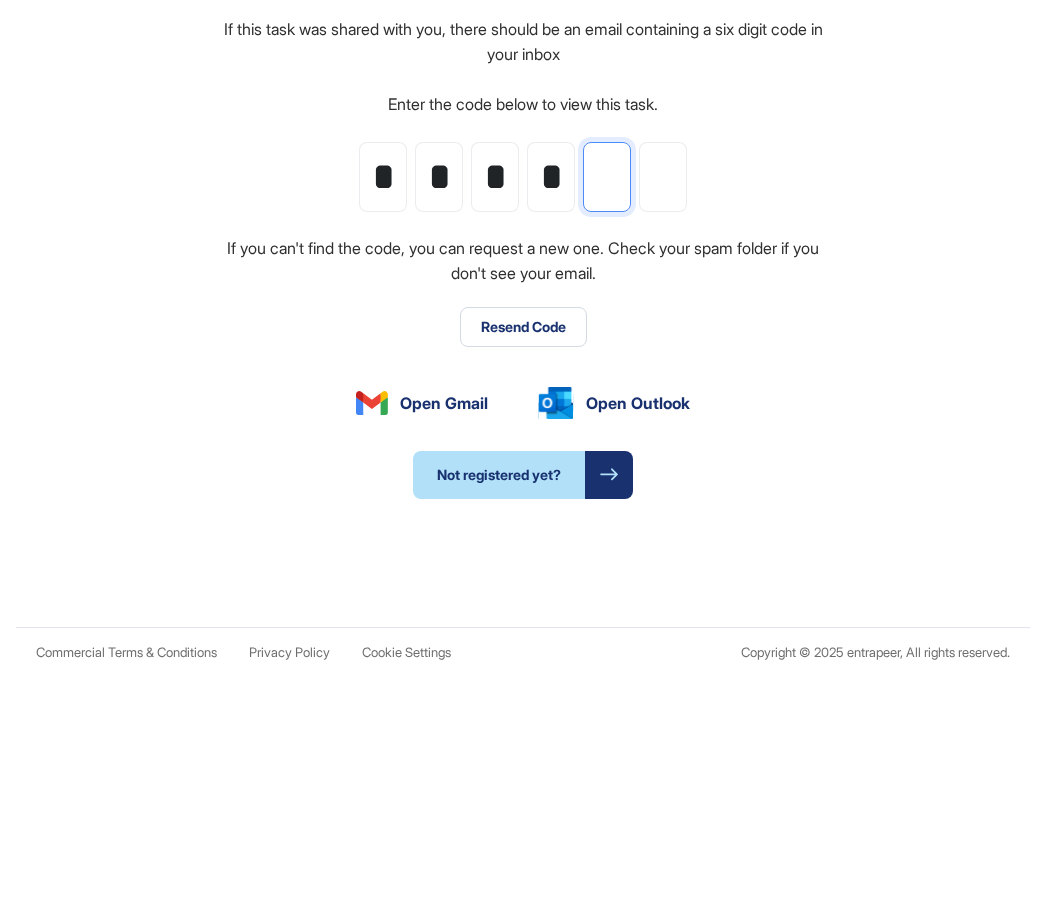 type on "*" 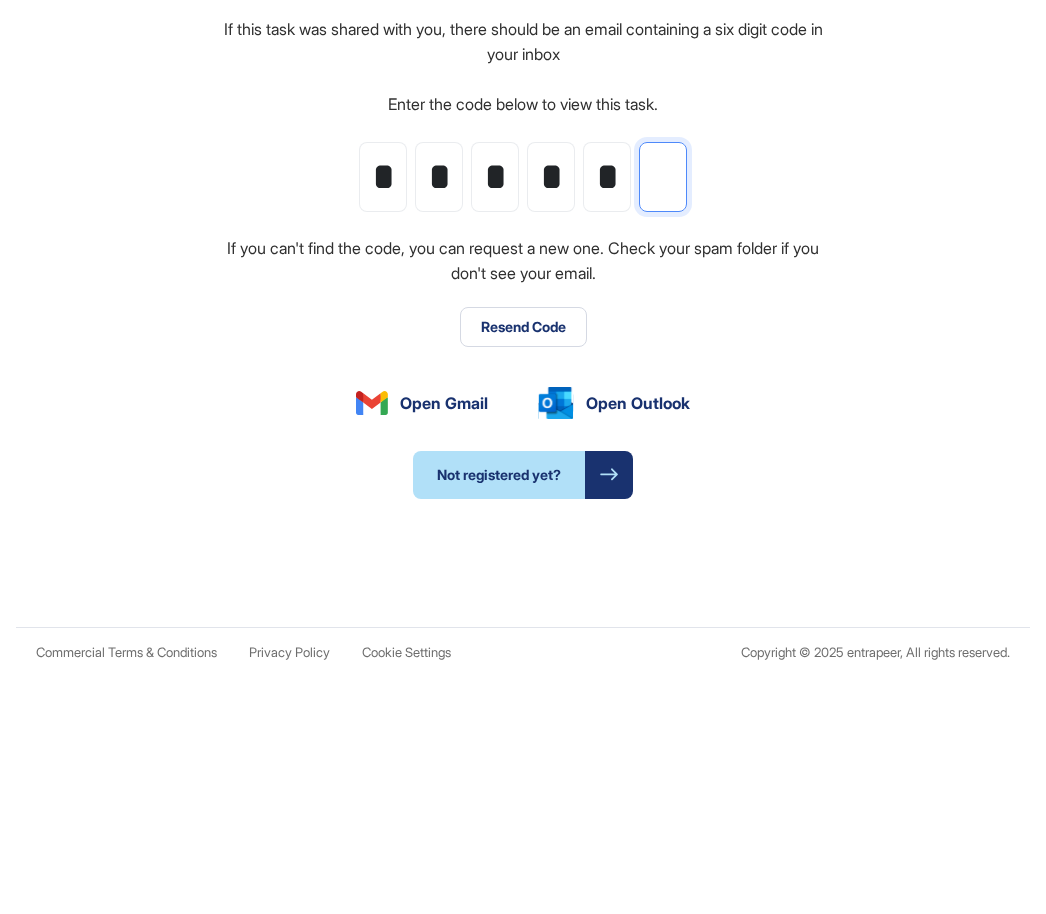 type on "*" 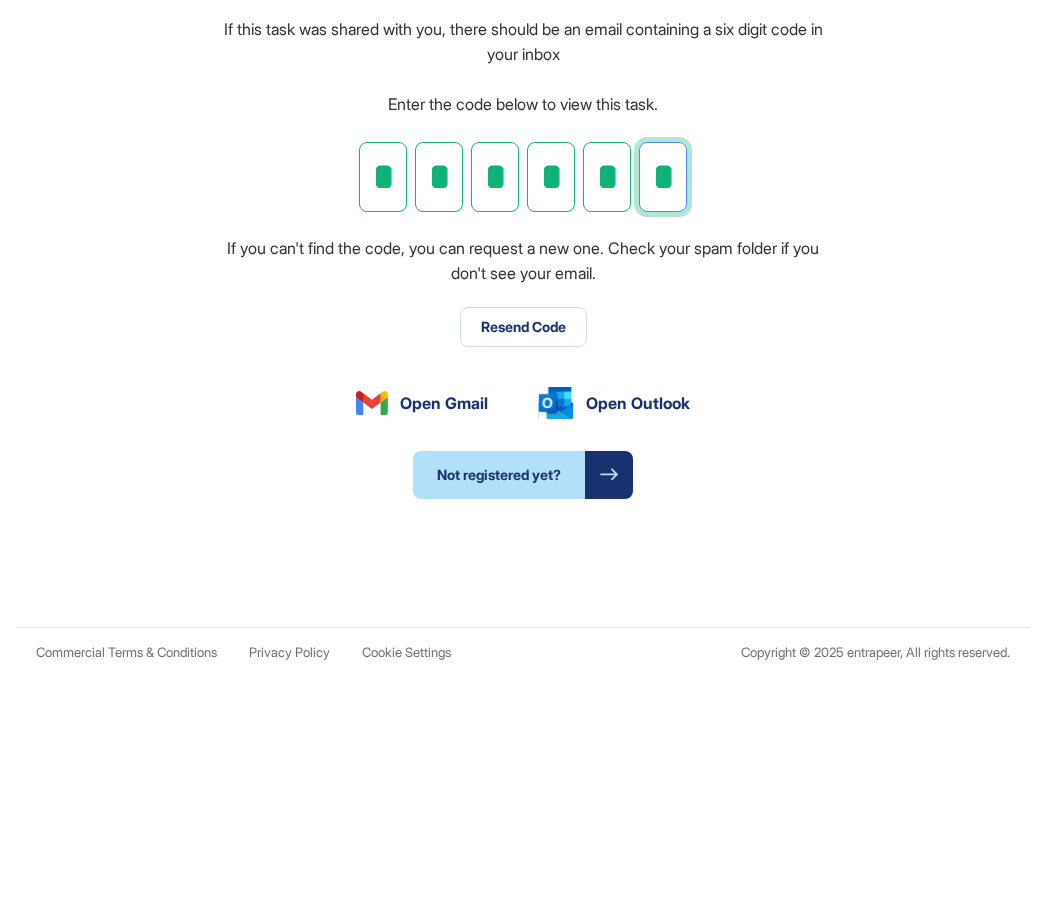scroll, scrollTop: 66, scrollLeft: 0, axis: vertical 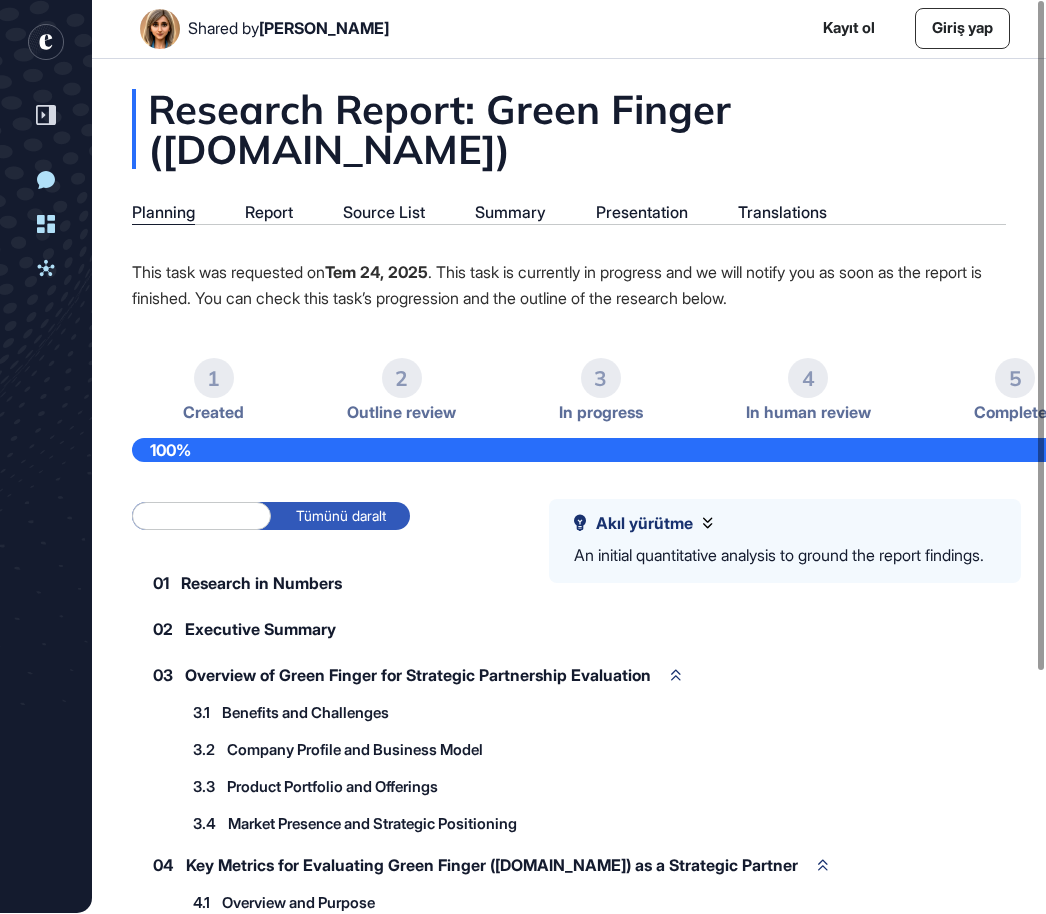 click on "Report" at bounding box center [269, 213] 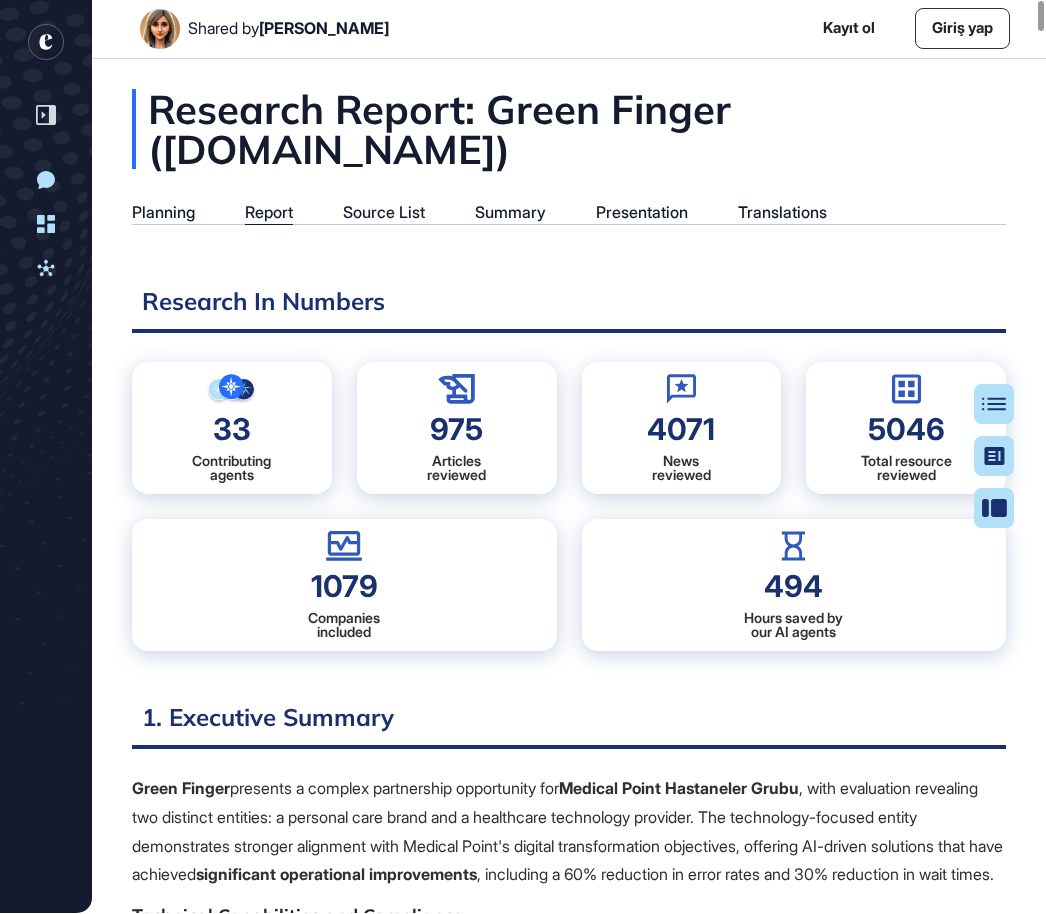 scroll, scrollTop: 879, scrollLeft: 5, axis: both 